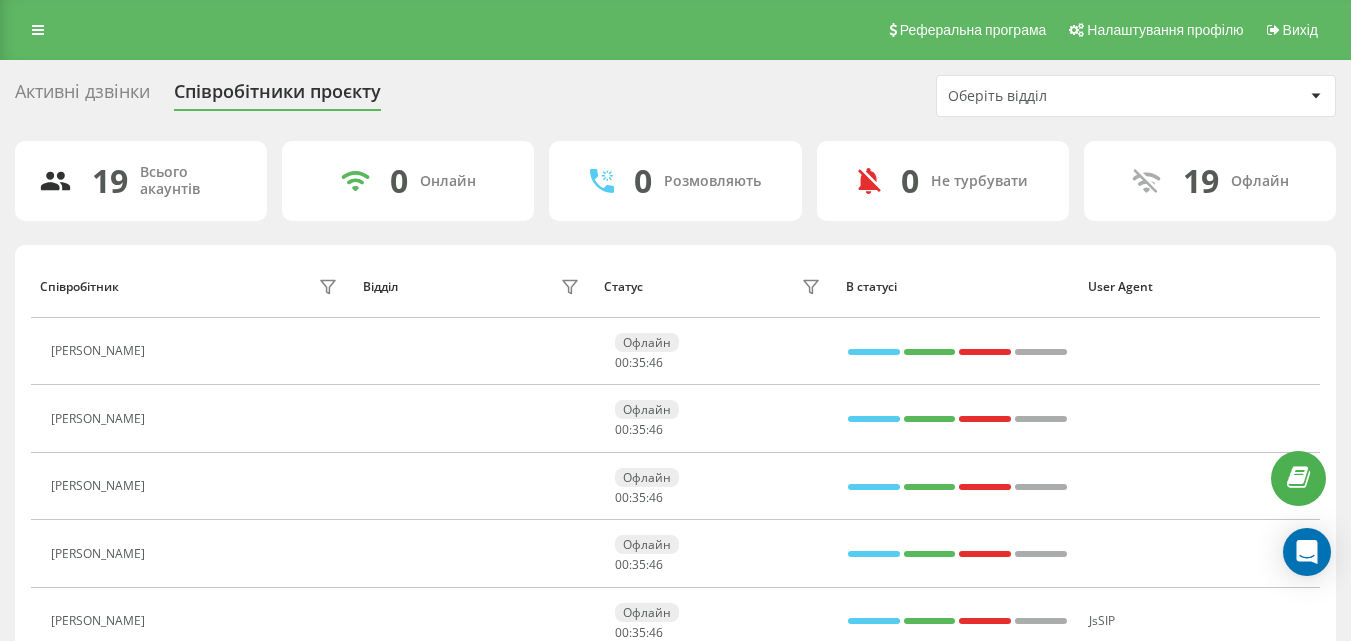 scroll, scrollTop: 1033, scrollLeft: 0, axis: vertical 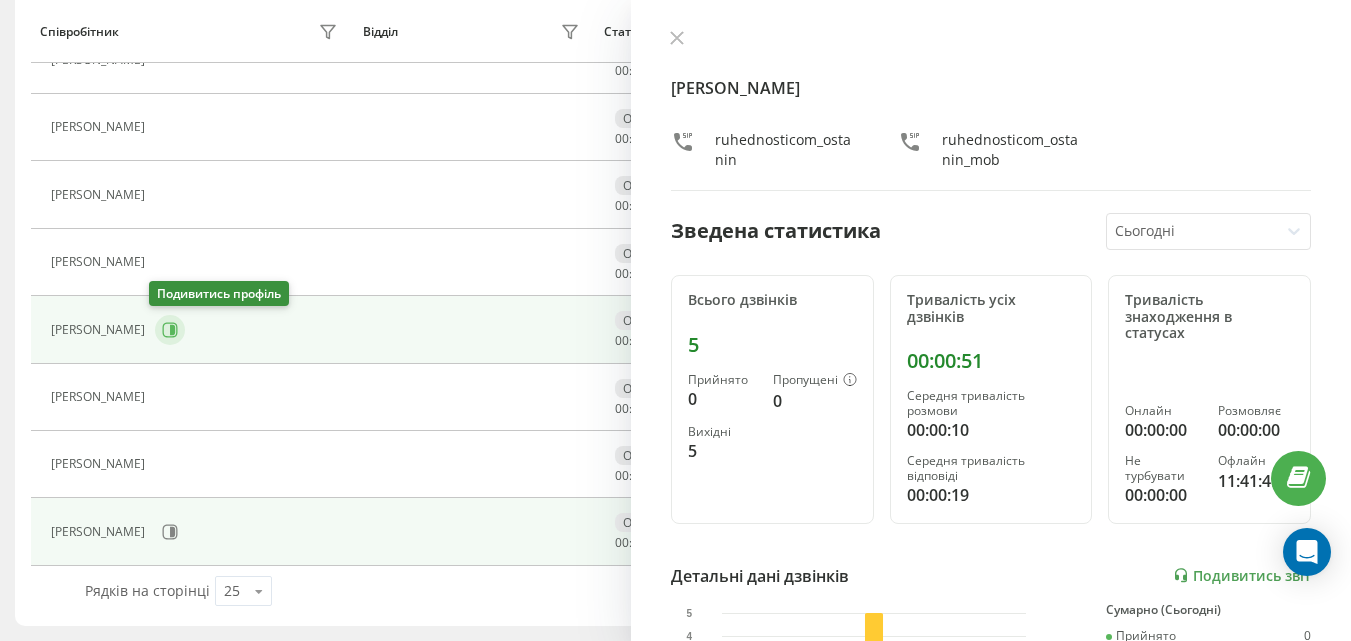 click at bounding box center [170, 330] 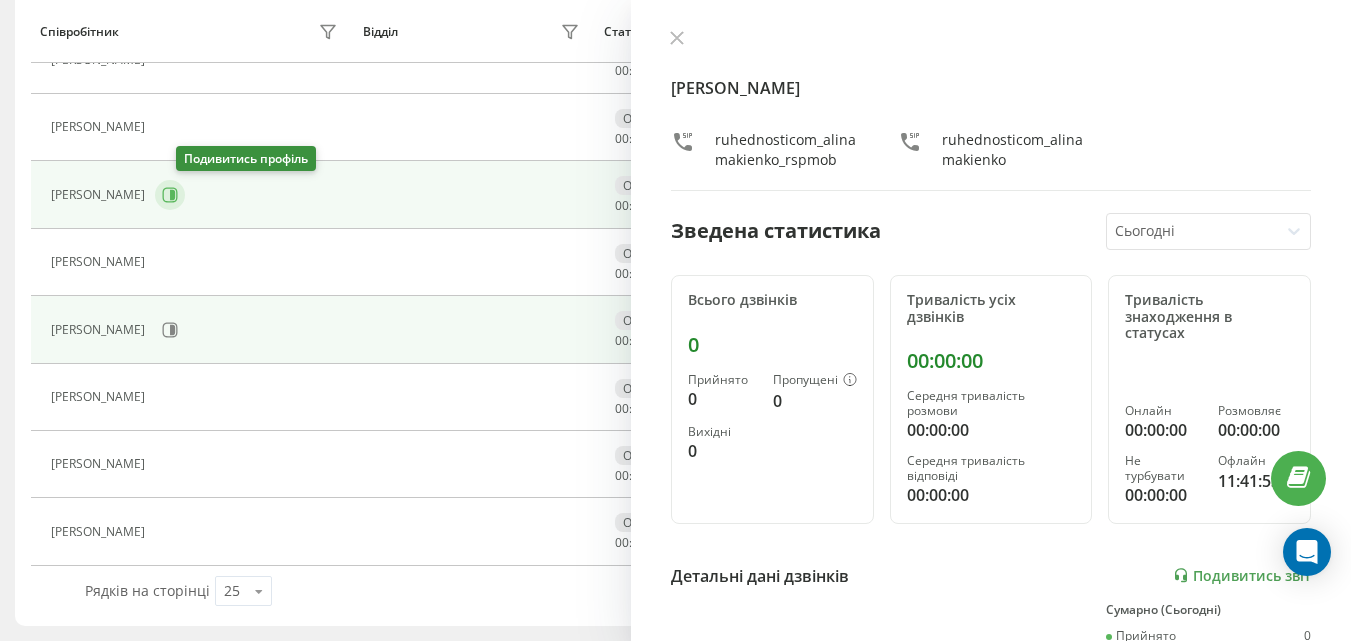 click at bounding box center [170, 195] 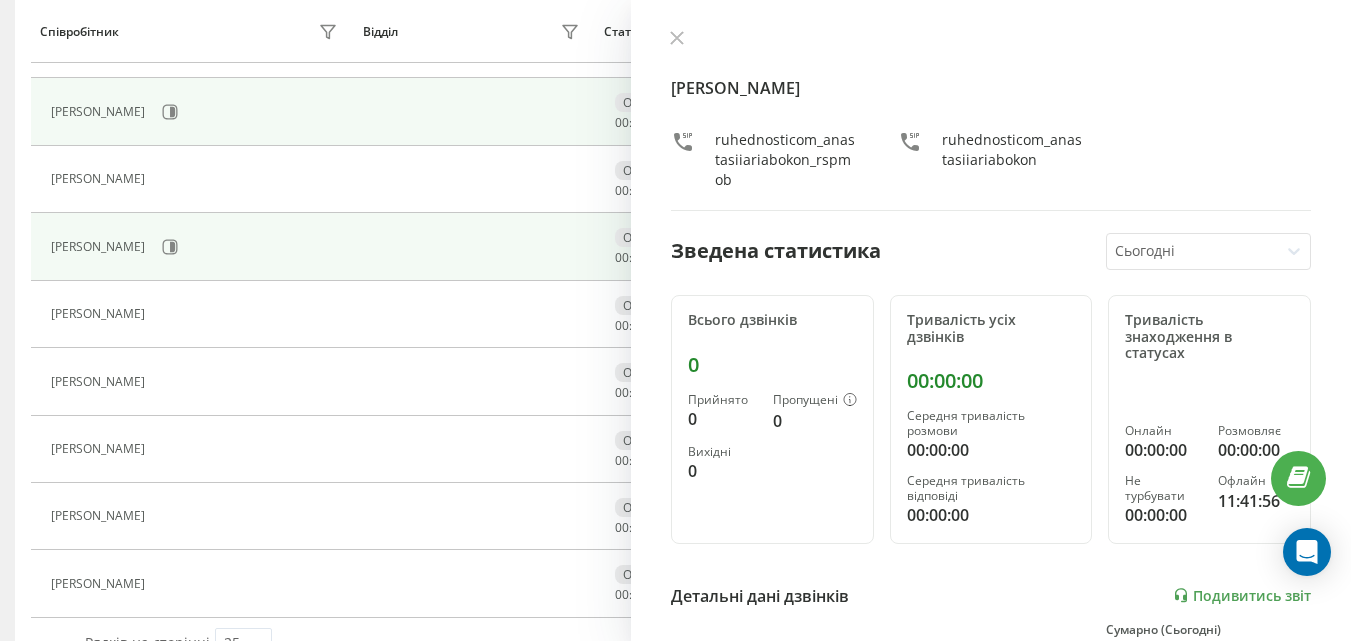scroll, scrollTop: 933, scrollLeft: 0, axis: vertical 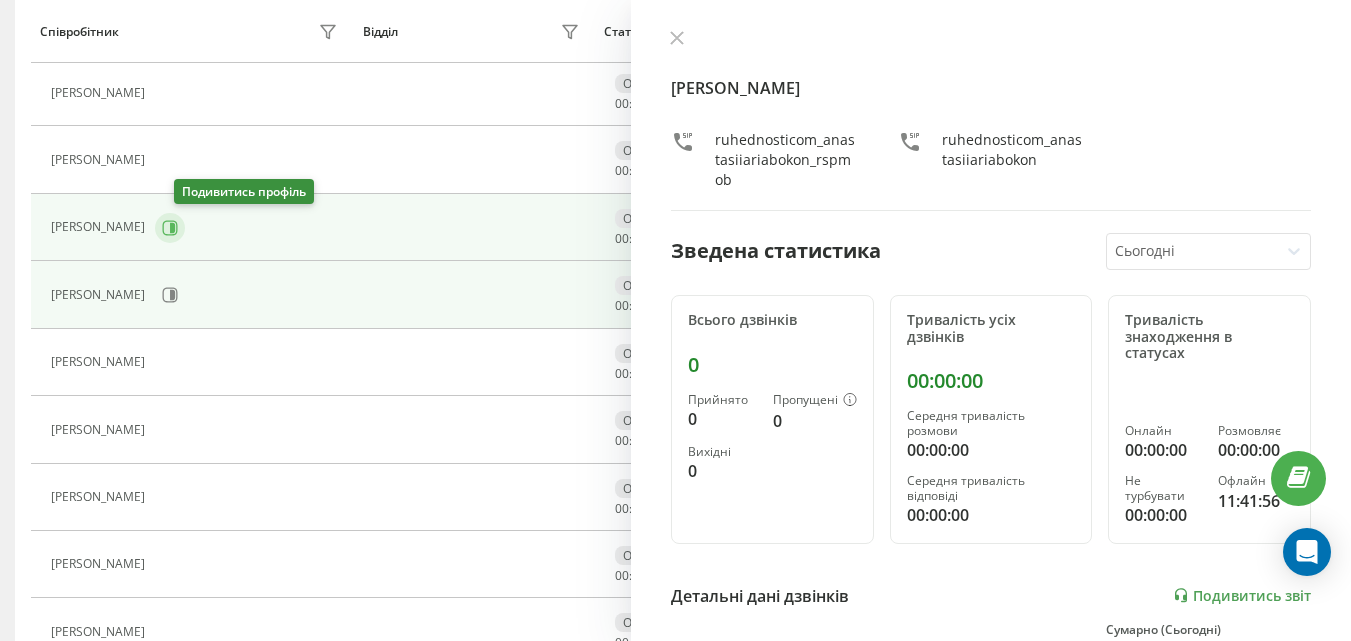click 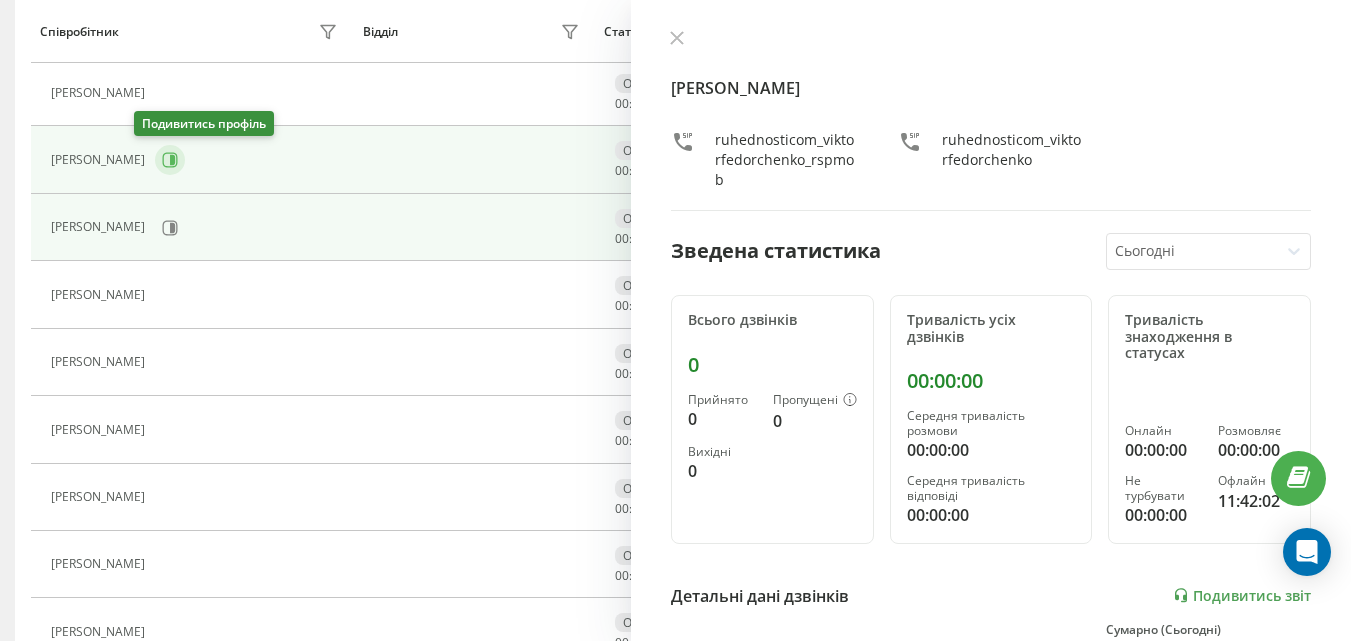 click at bounding box center (170, 160) 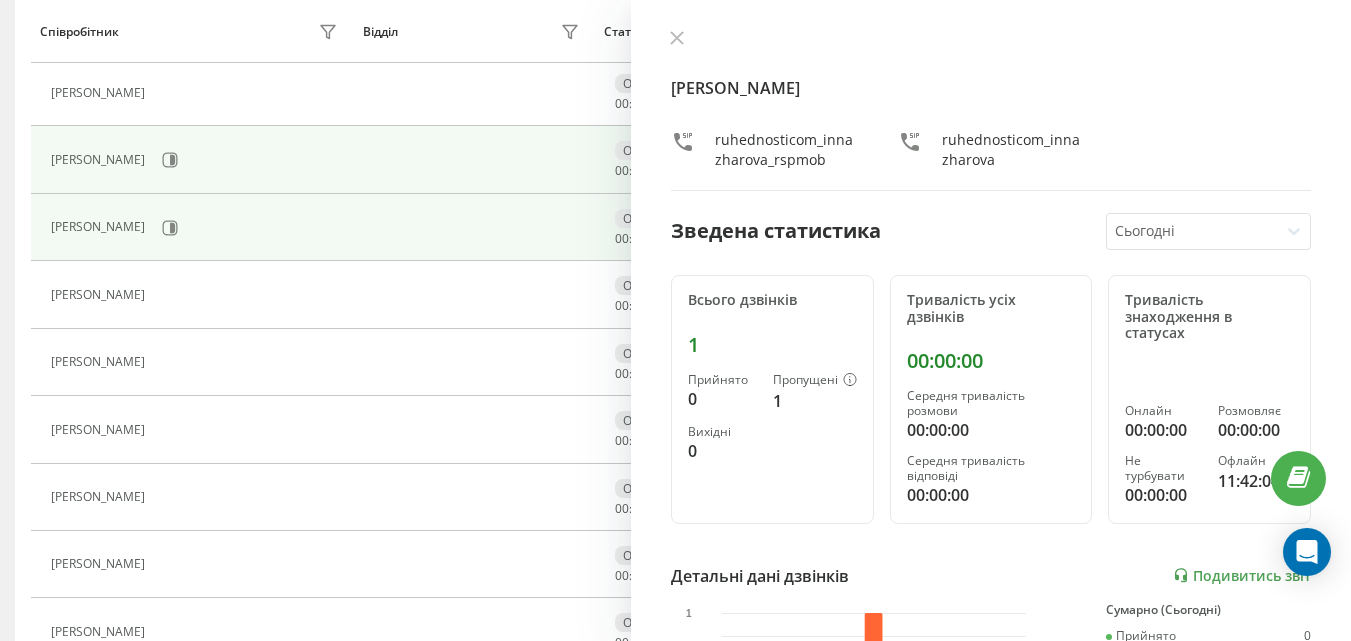 scroll, scrollTop: 833, scrollLeft: 0, axis: vertical 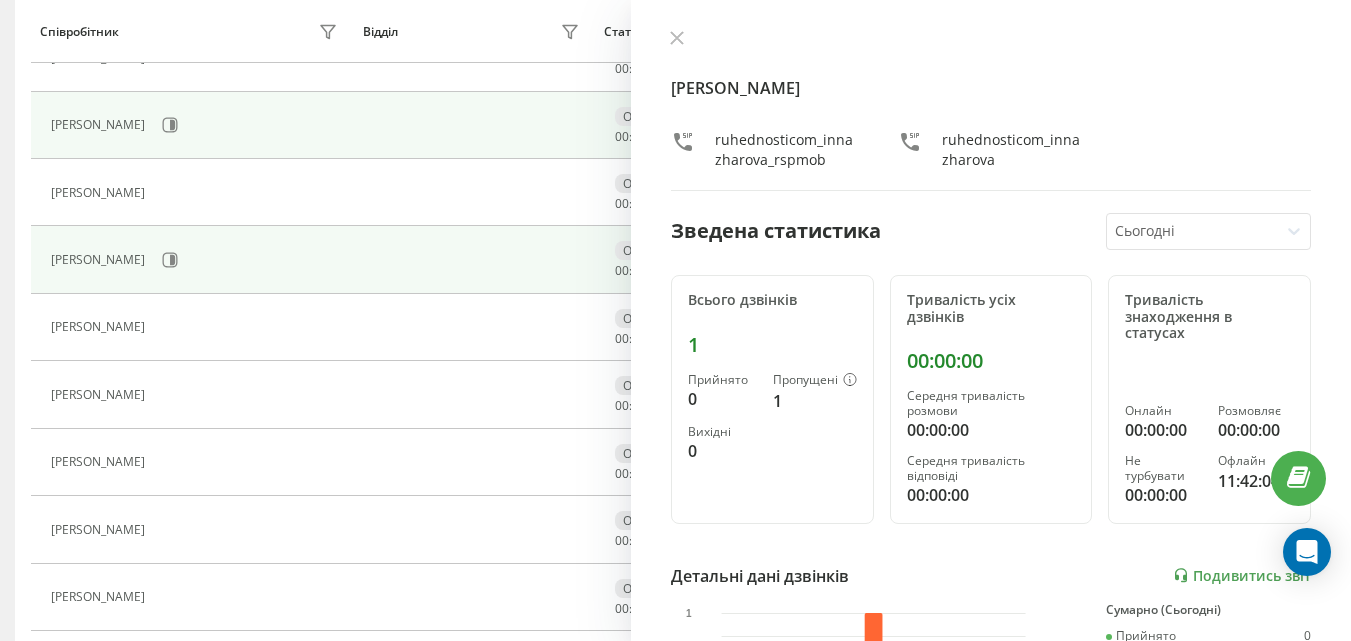 click on "[PERSON_NAME]" at bounding box center [196, 125] 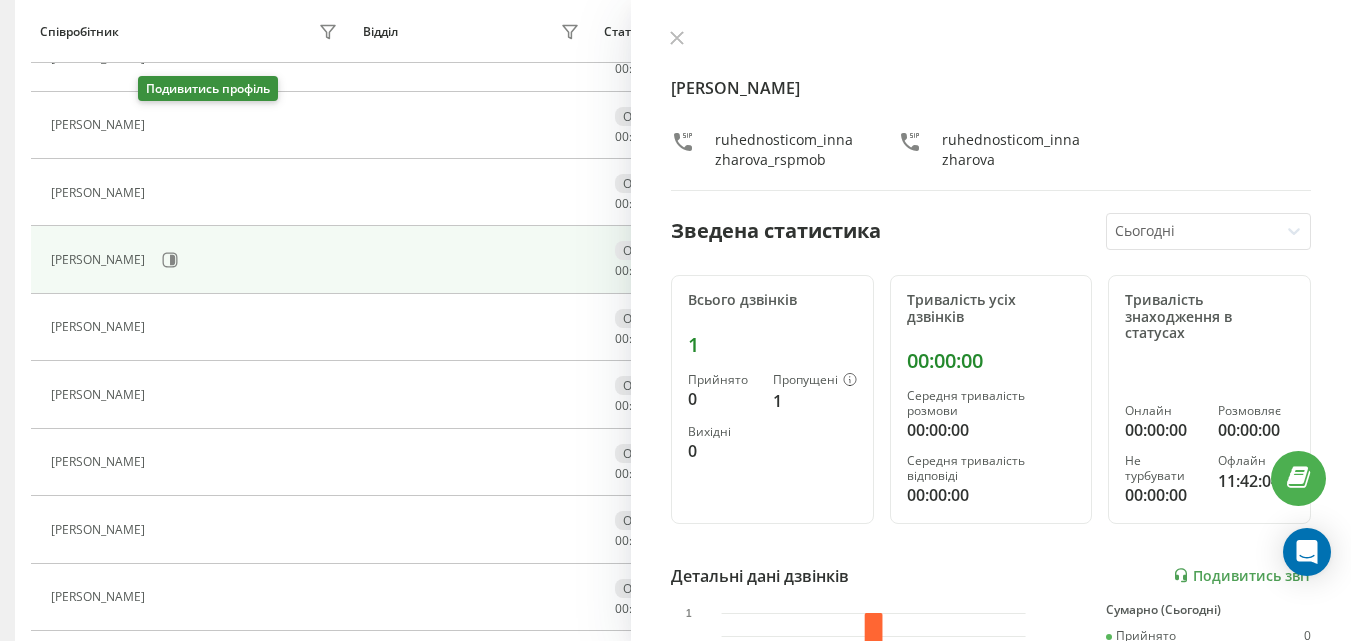 click 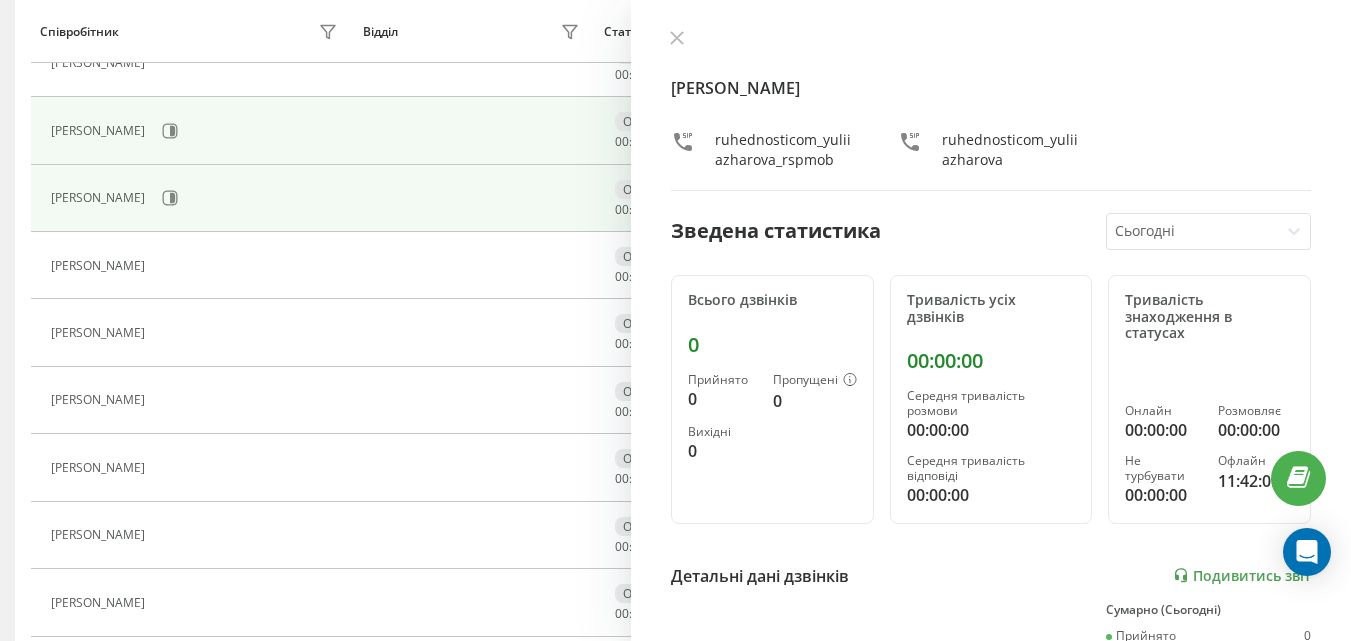 scroll, scrollTop: 633, scrollLeft: 0, axis: vertical 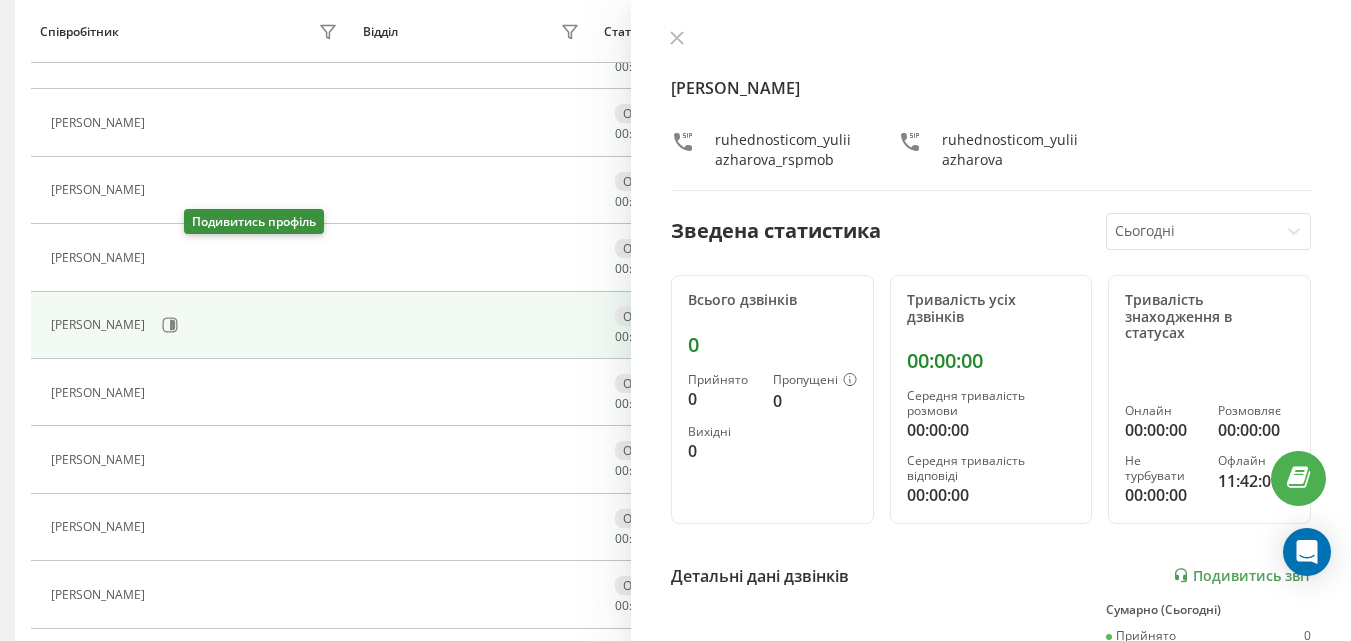 click 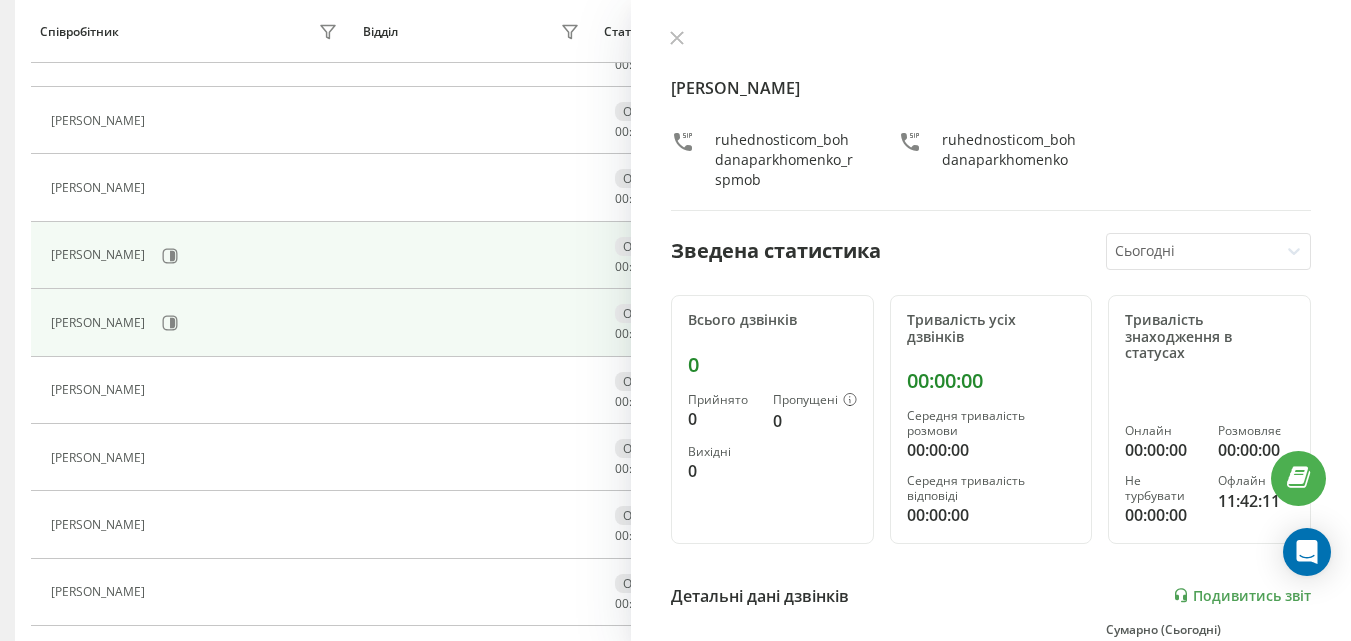 scroll, scrollTop: 533, scrollLeft: 0, axis: vertical 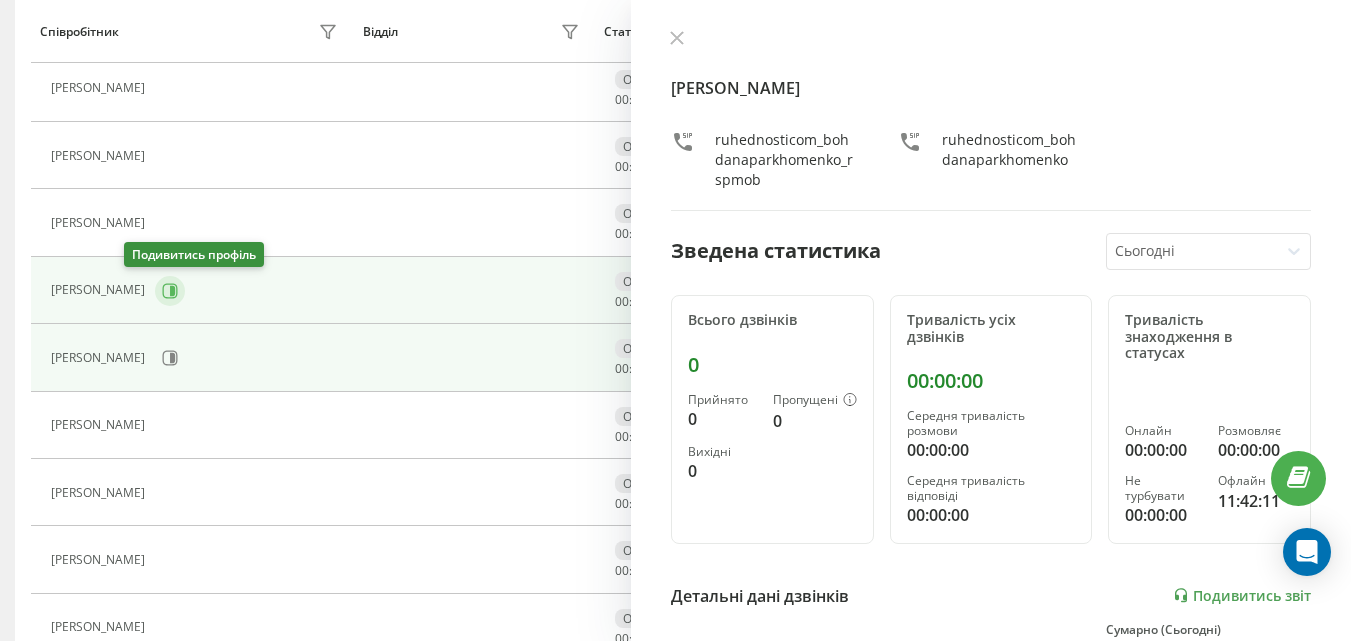 click 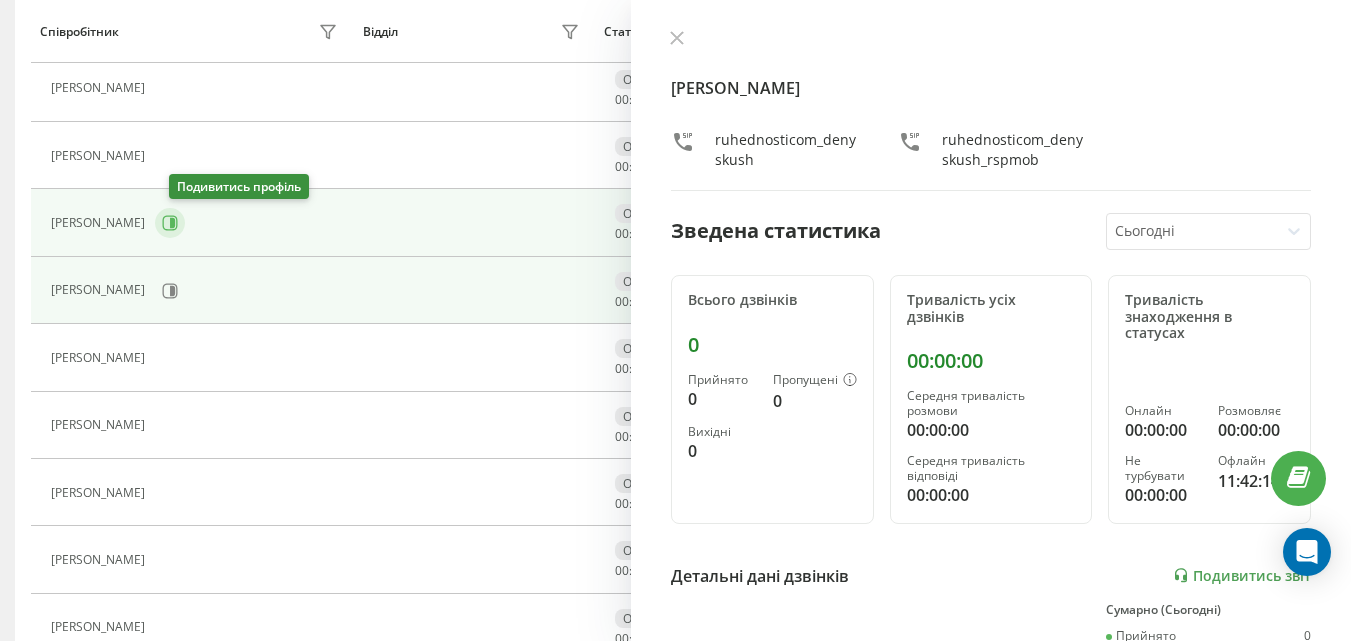click at bounding box center (170, 223) 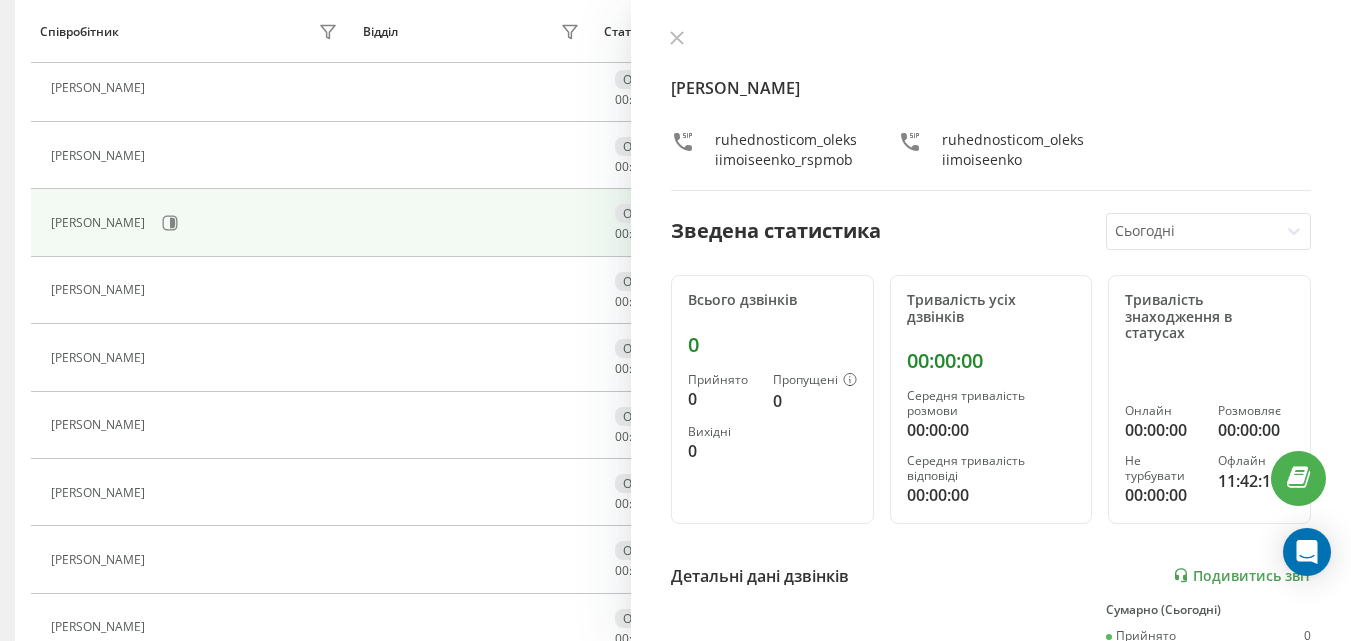 scroll, scrollTop: 433, scrollLeft: 0, axis: vertical 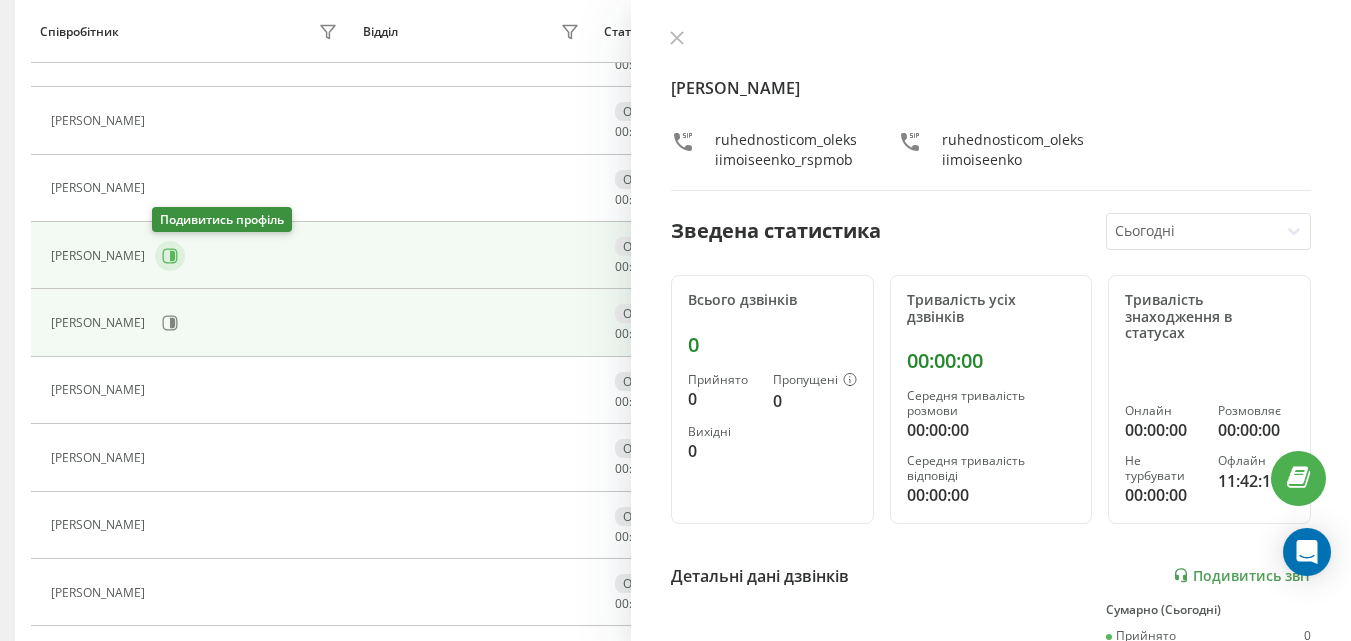 click 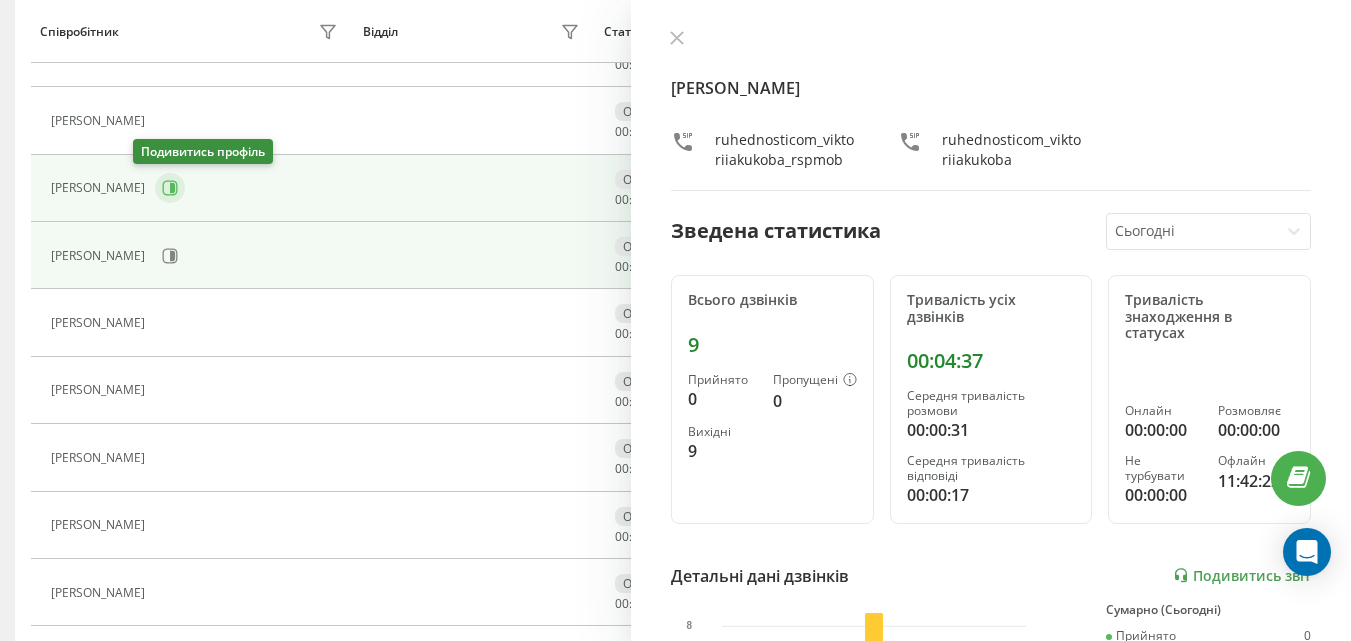 click at bounding box center (170, 188) 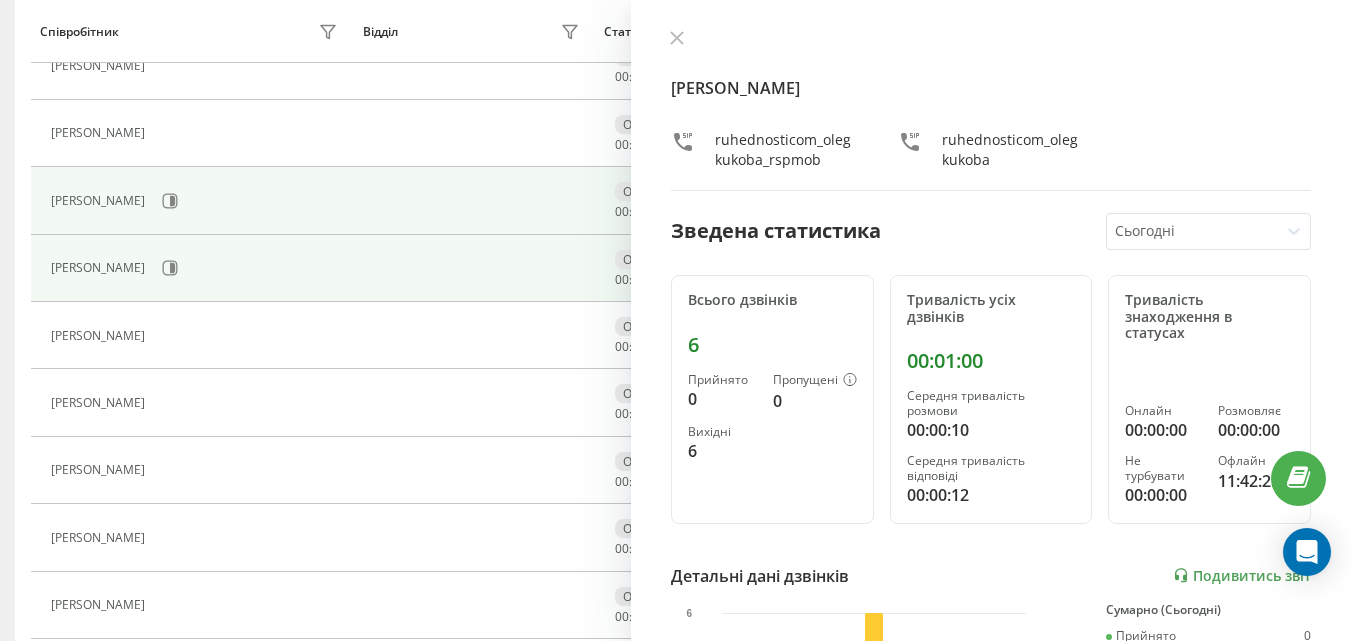 scroll, scrollTop: 333, scrollLeft: 0, axis: vertical 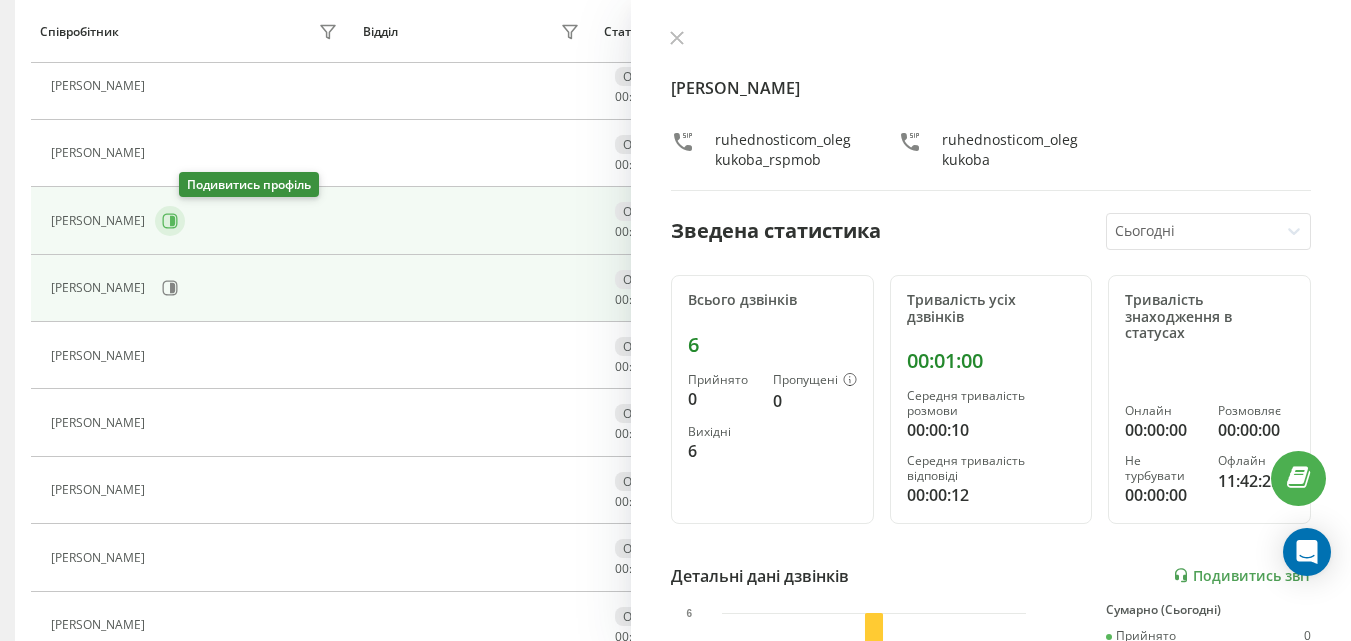 click 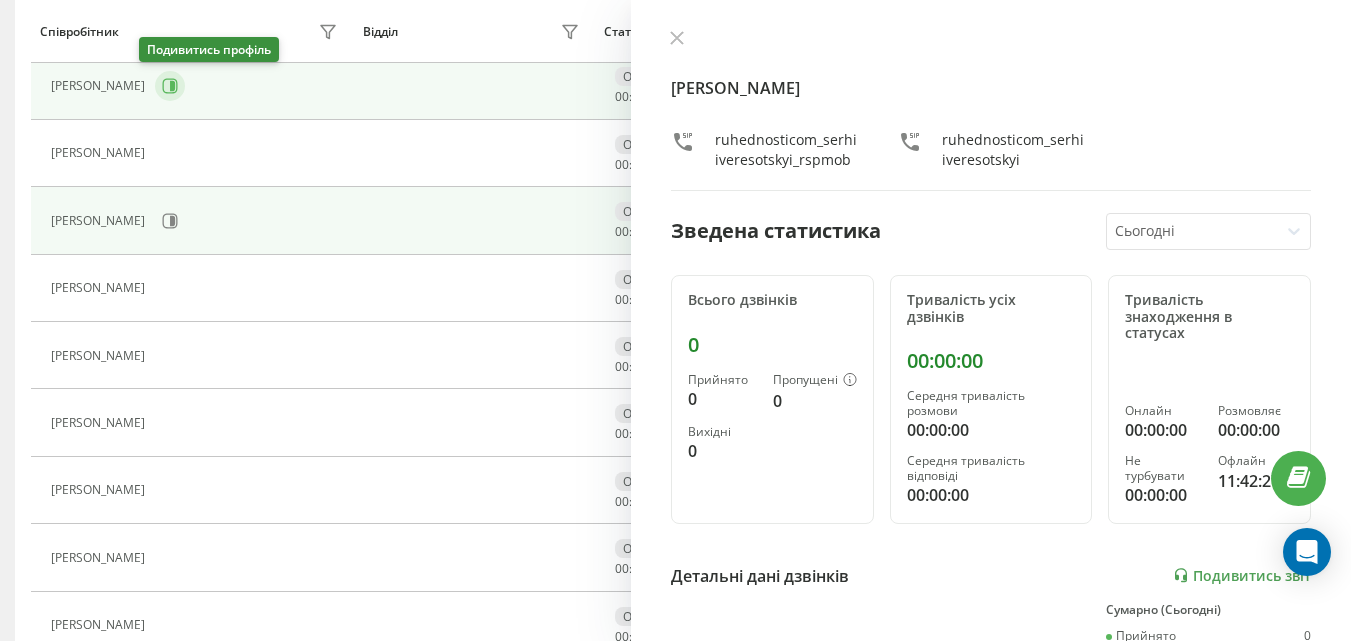 click 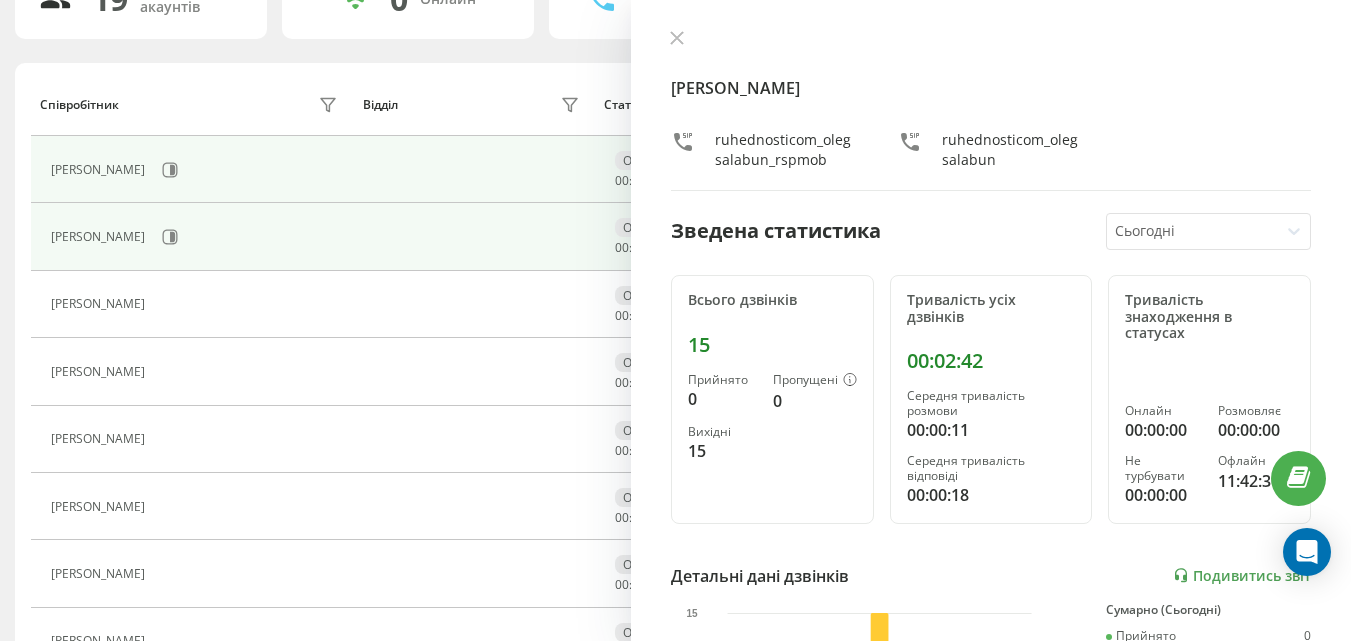 scroll, scrollTop: 133, scrollLeft: 0, axis: vertical 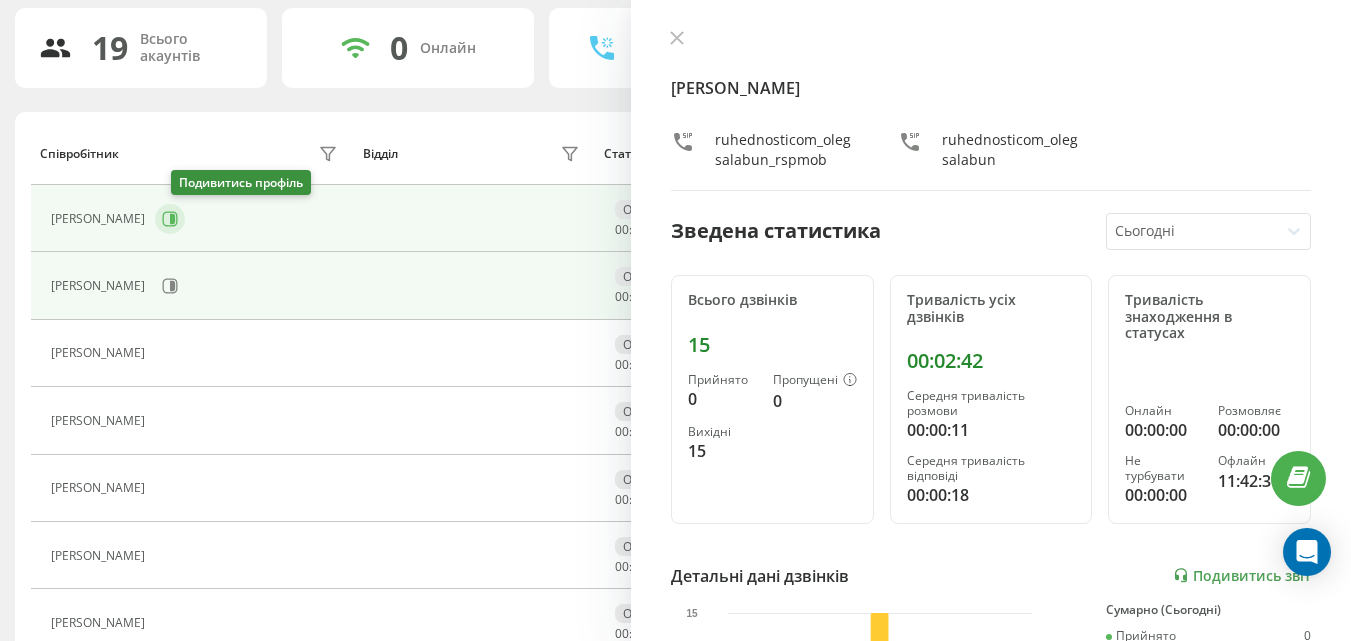 click 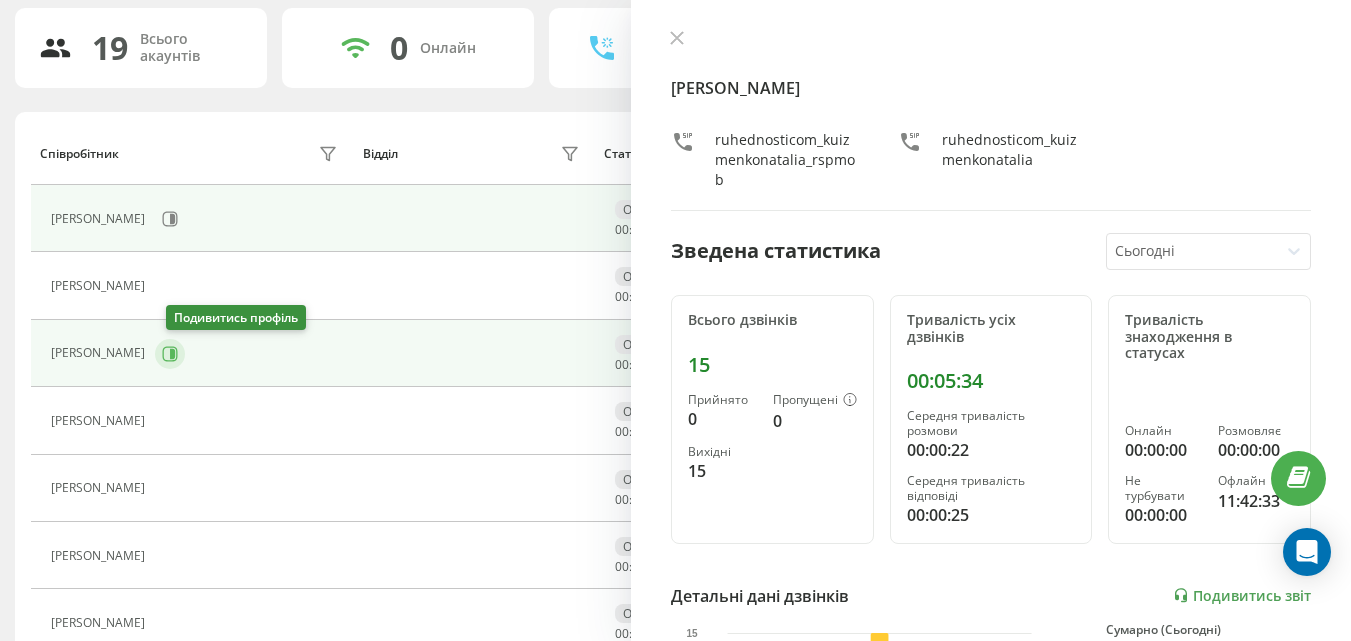 click at bounding box center [170, 354] 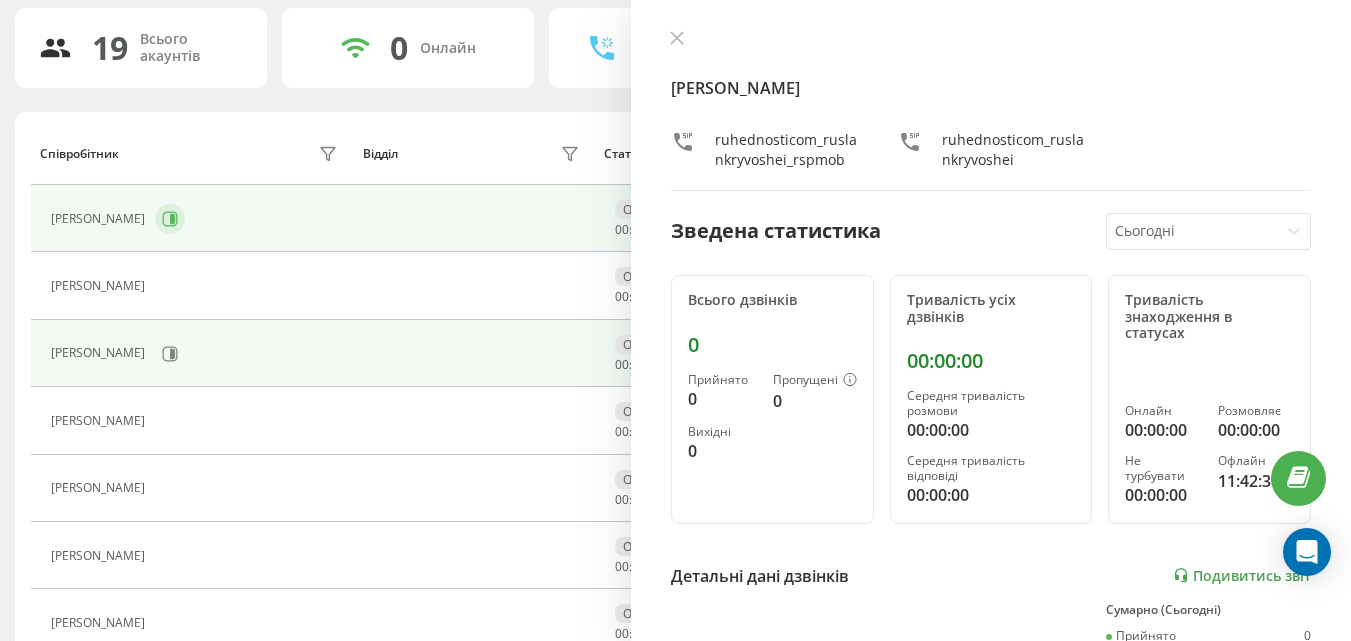 click at bounding box center (170, 219) 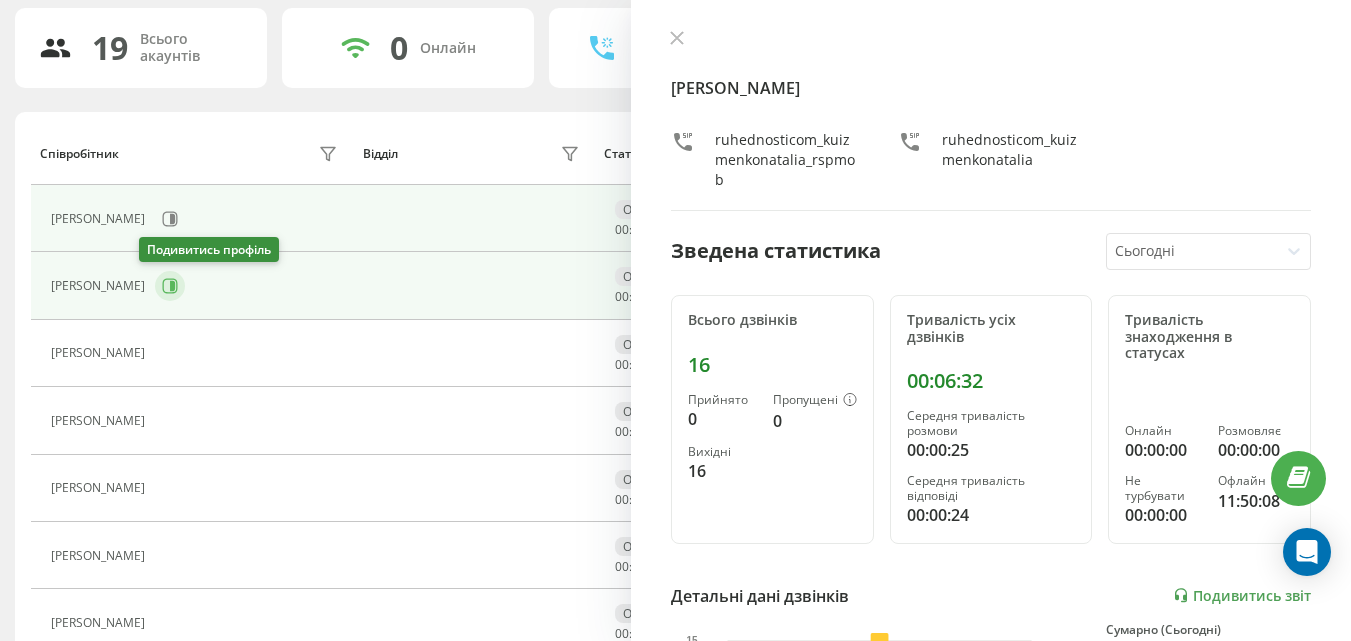 click 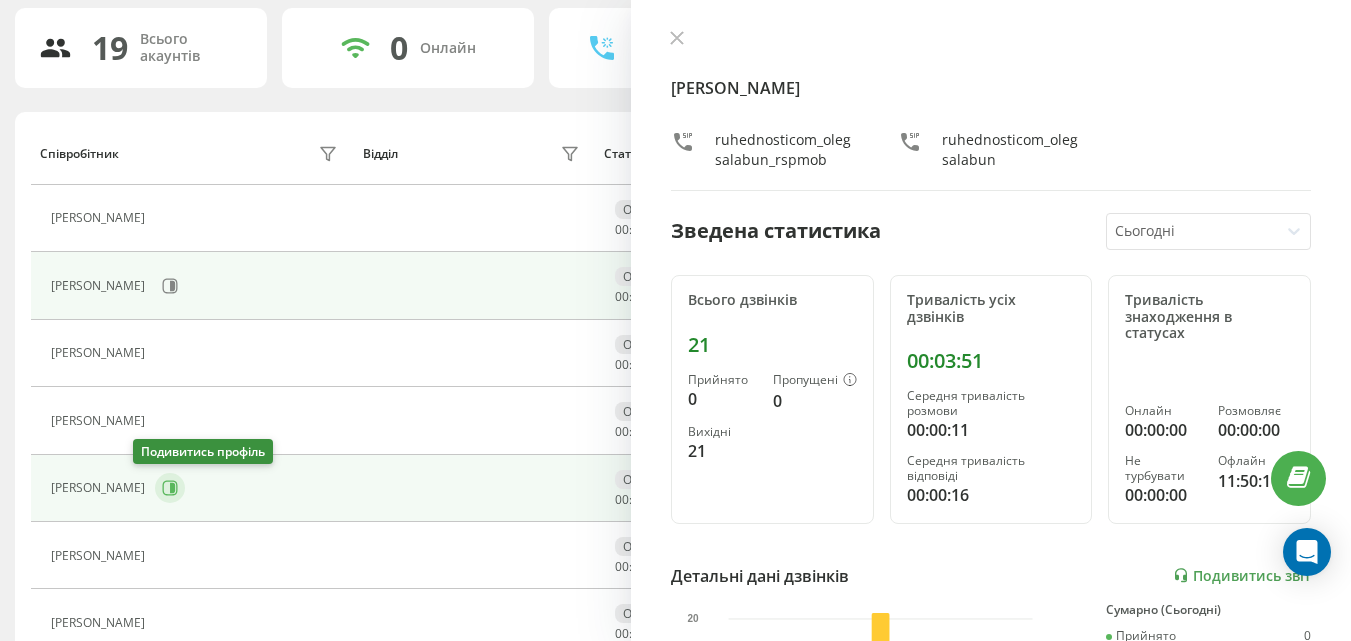 click 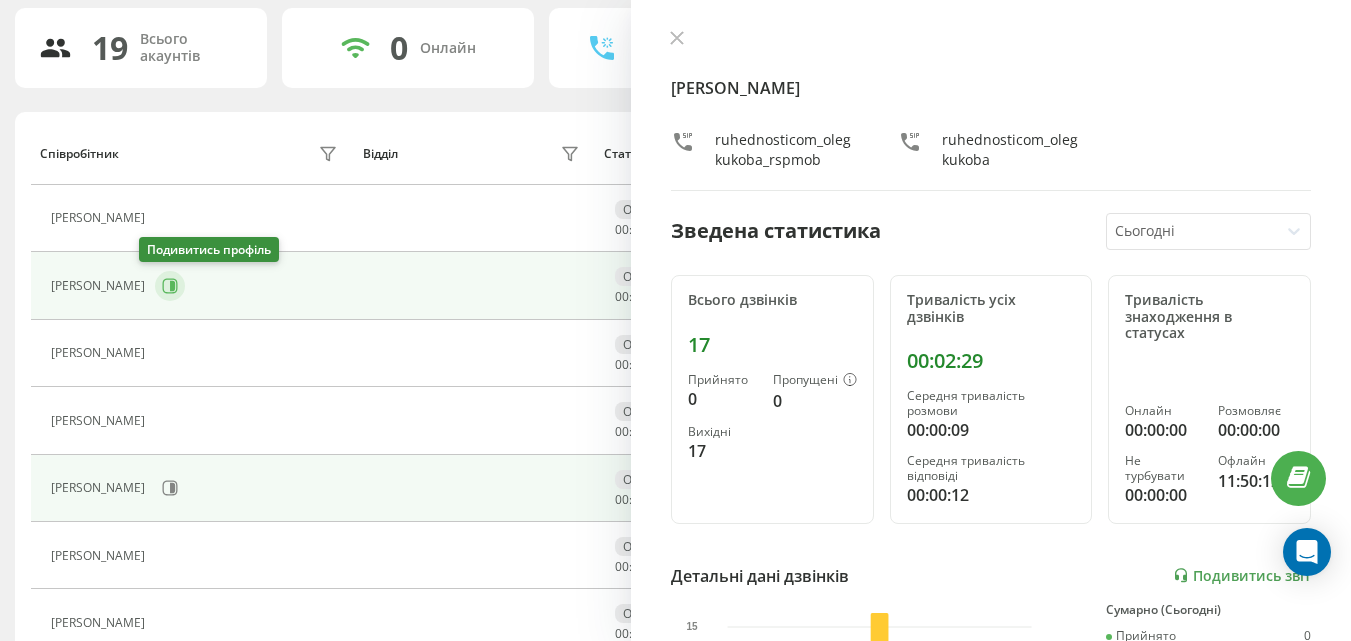 click 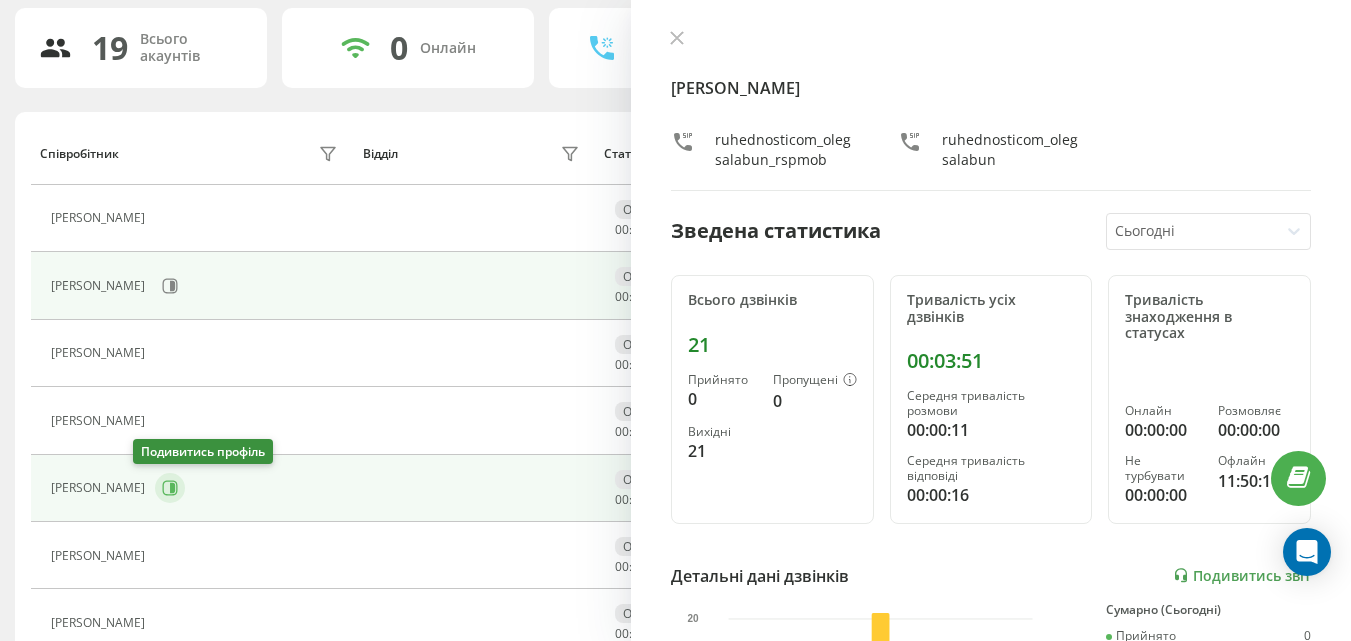 click 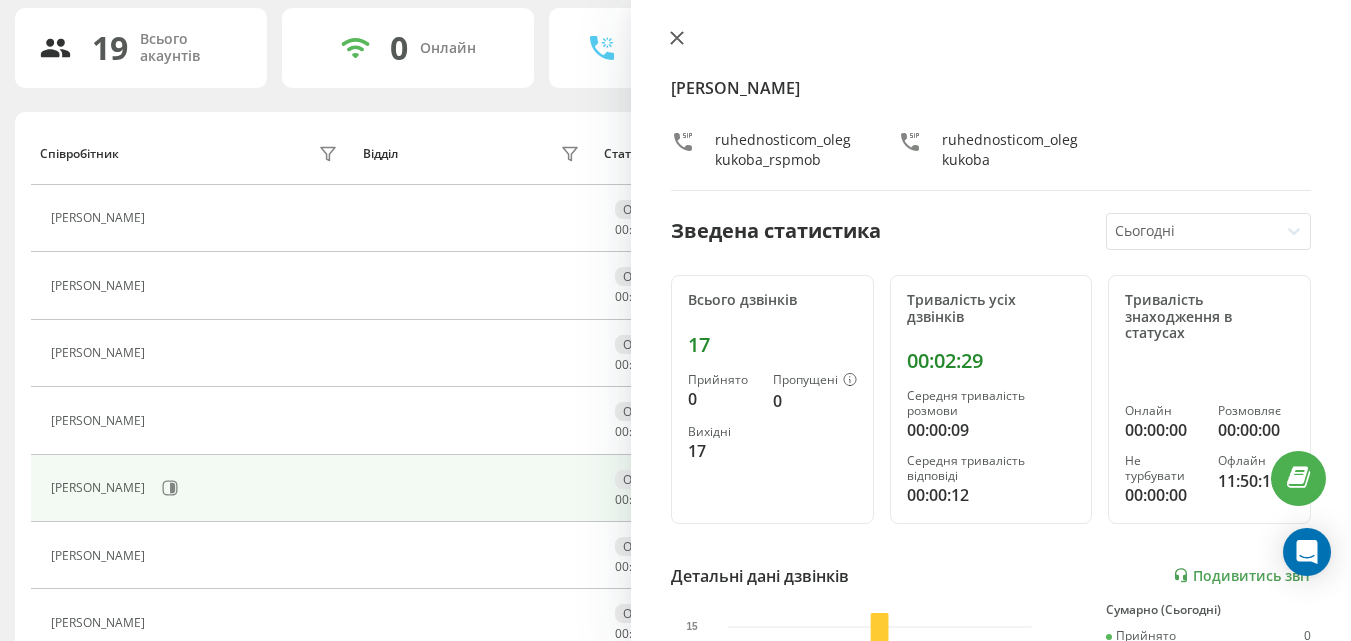 click 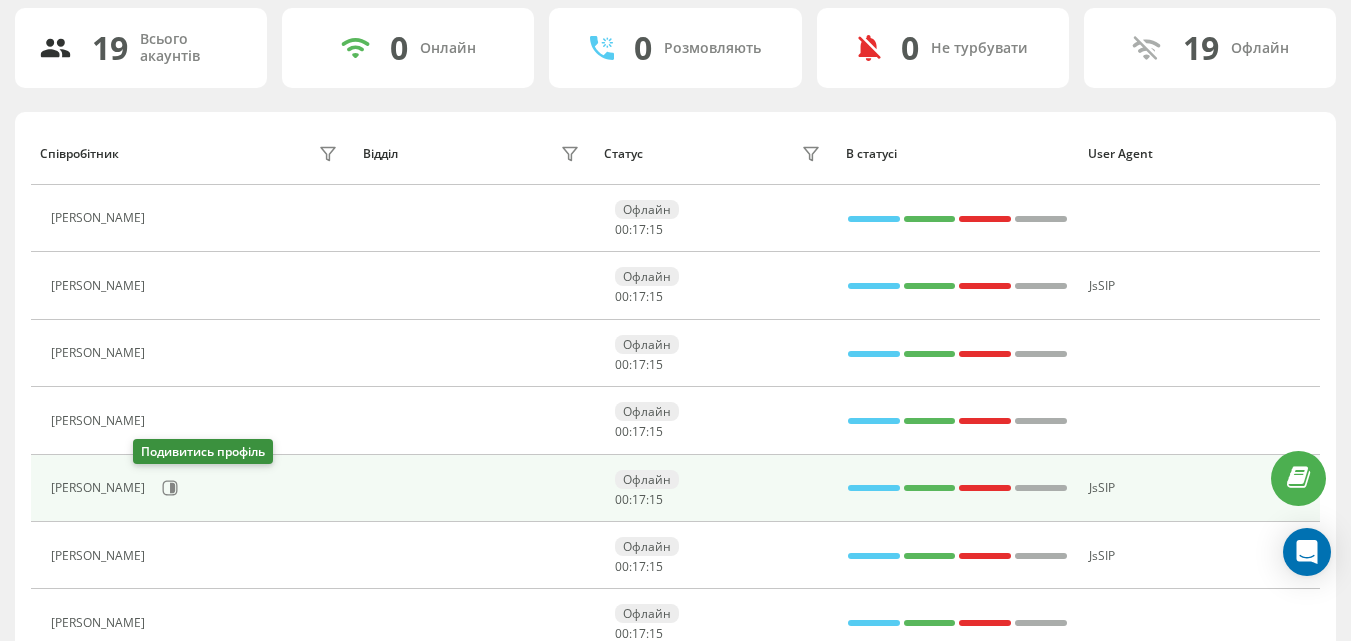 click on "[PERSON_NAME]" at bounding box center (196, 488) 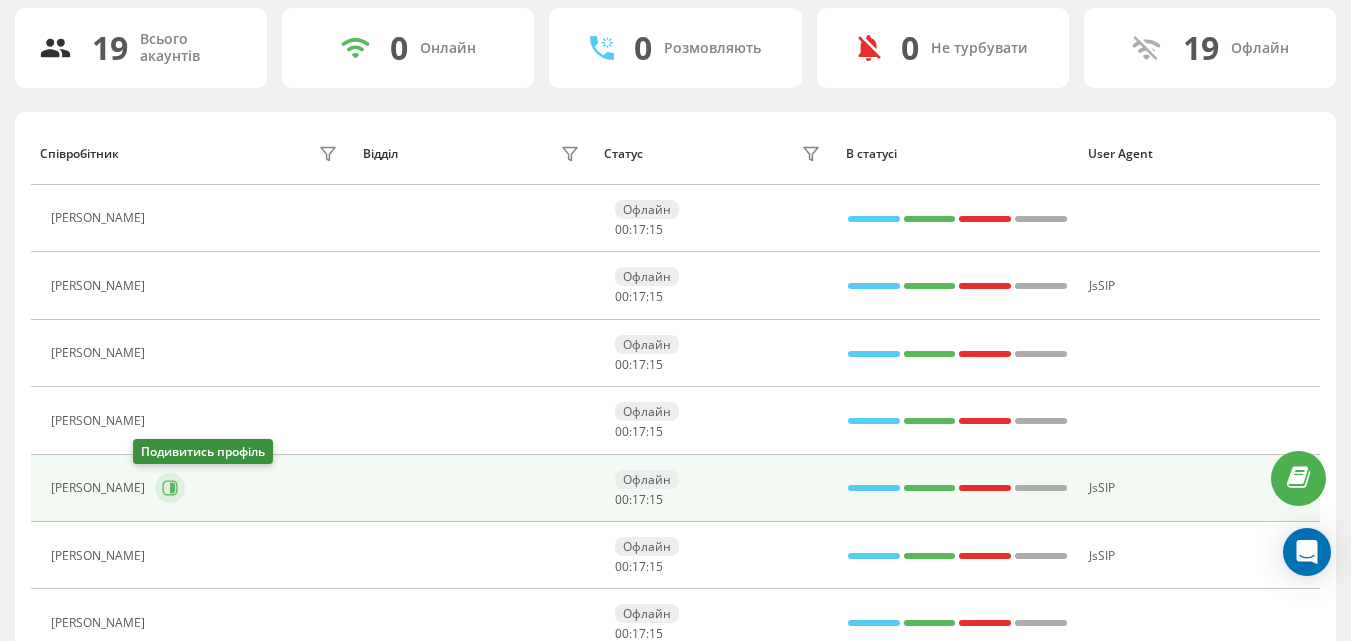 click 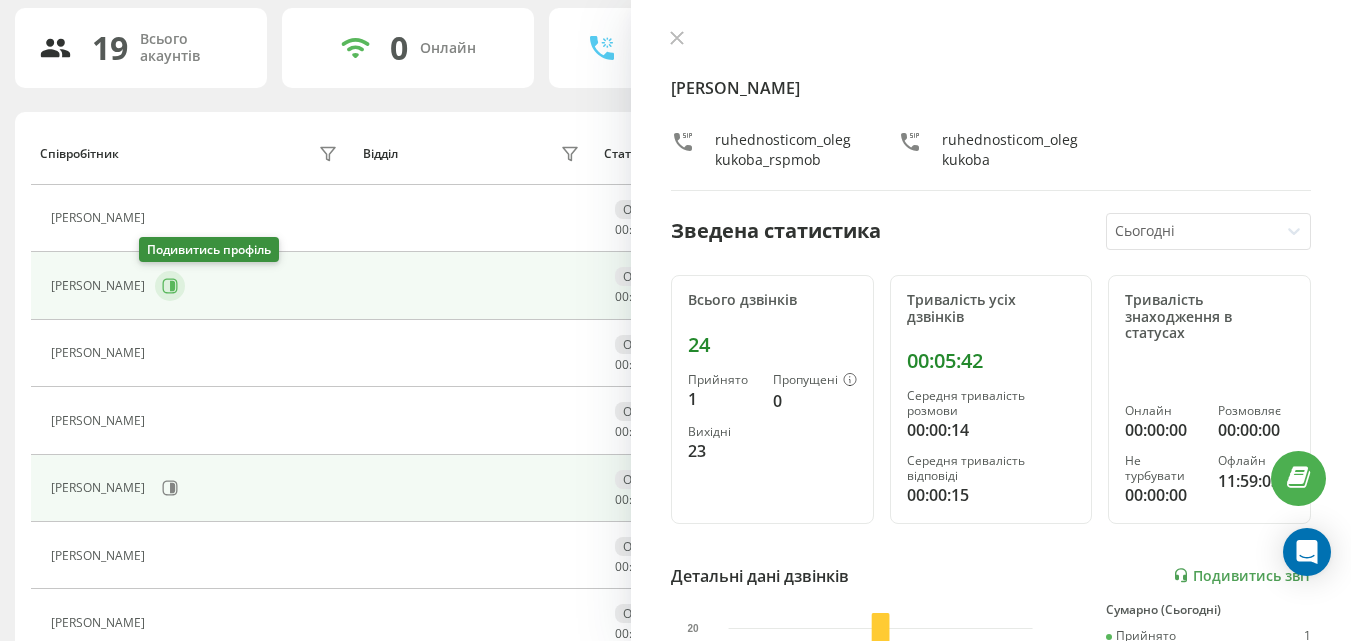 click 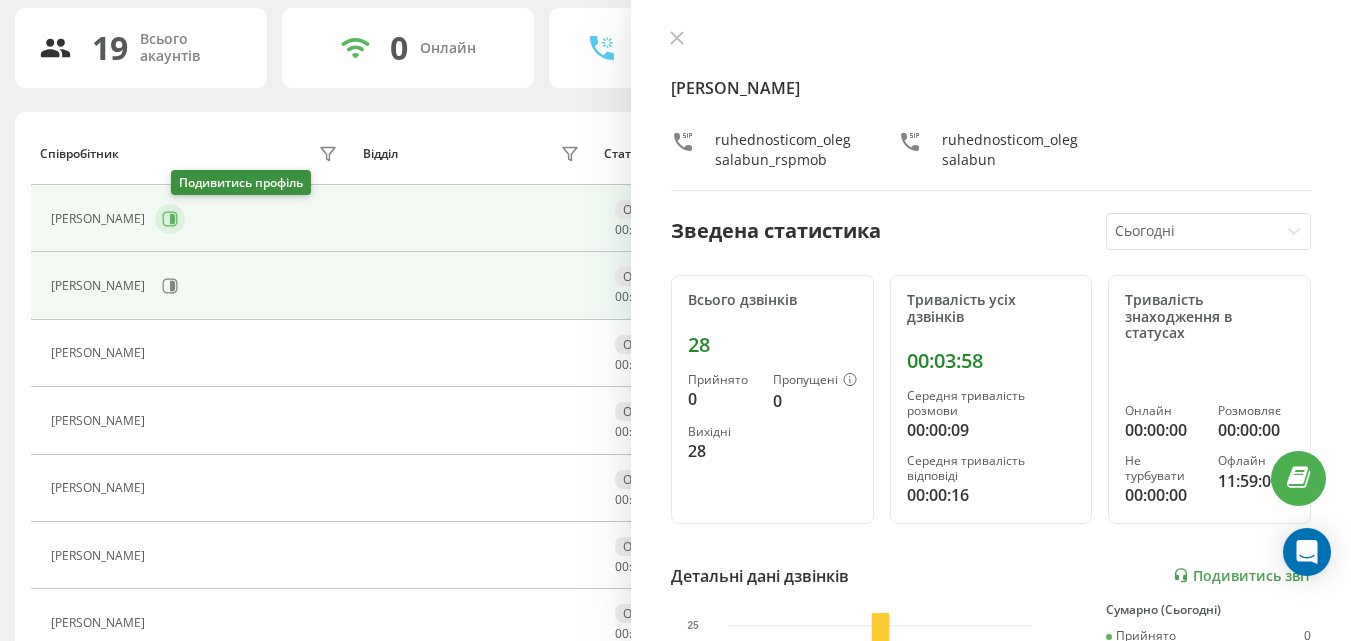 click 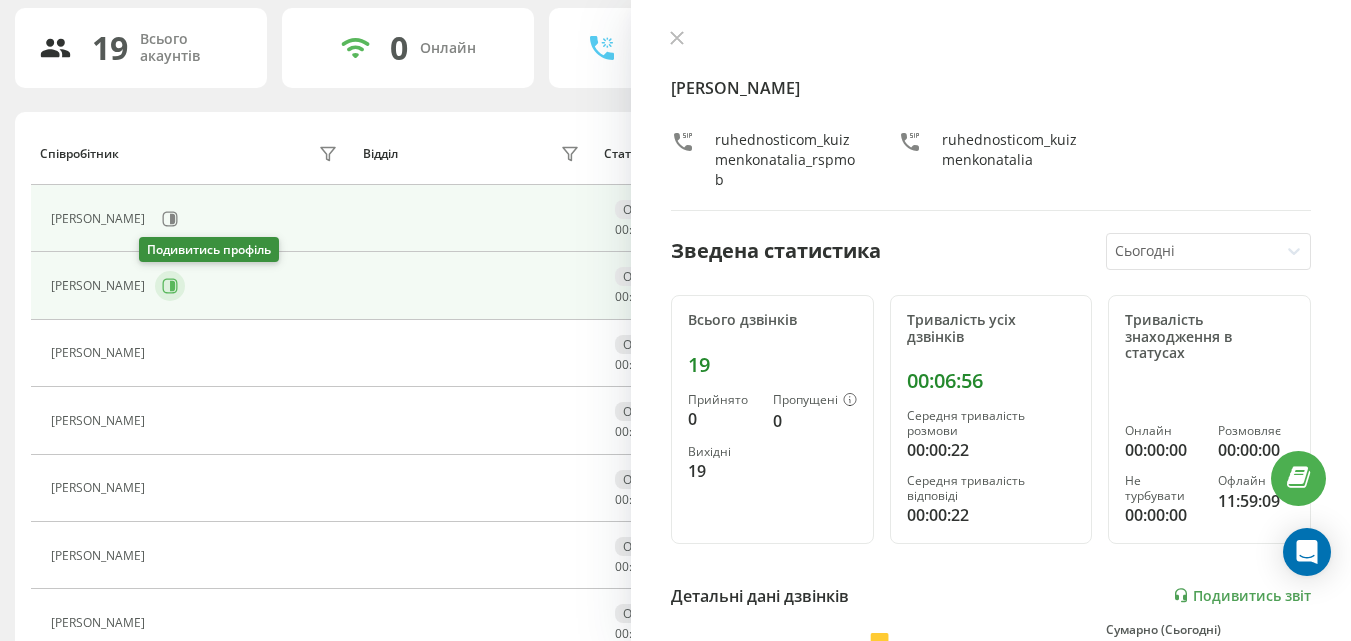 click 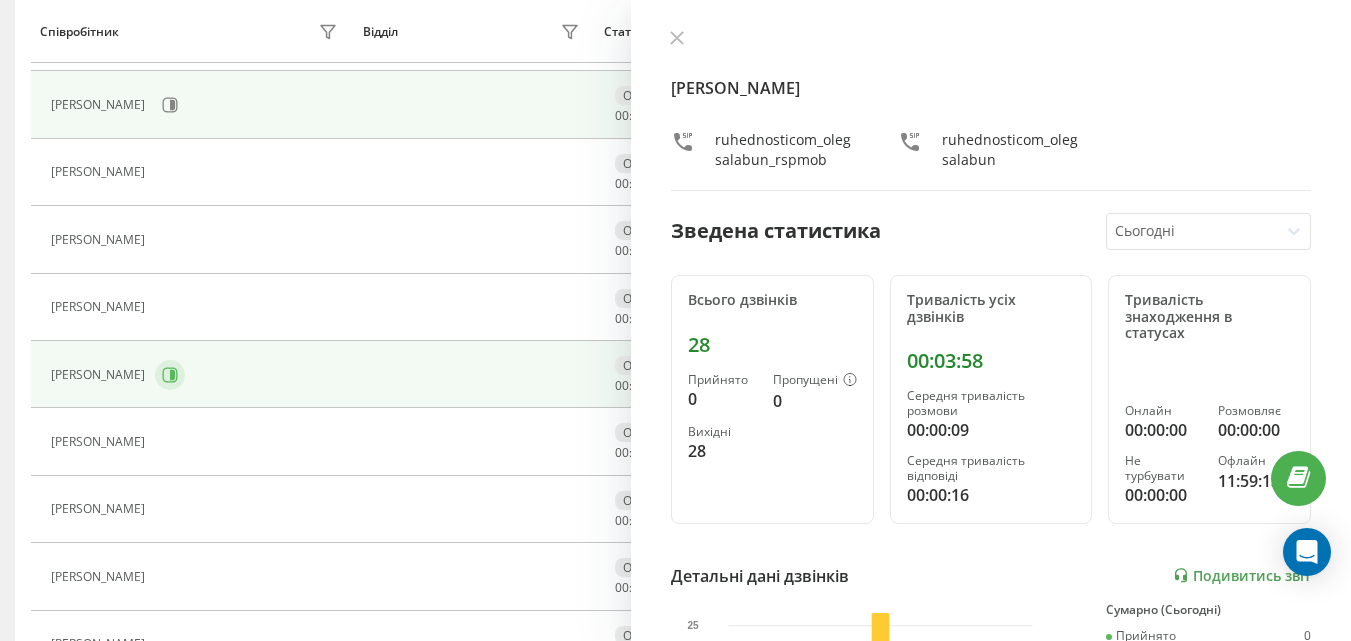 scroll, scrollTop: 333, scrollLeft: 0, axis: vertical 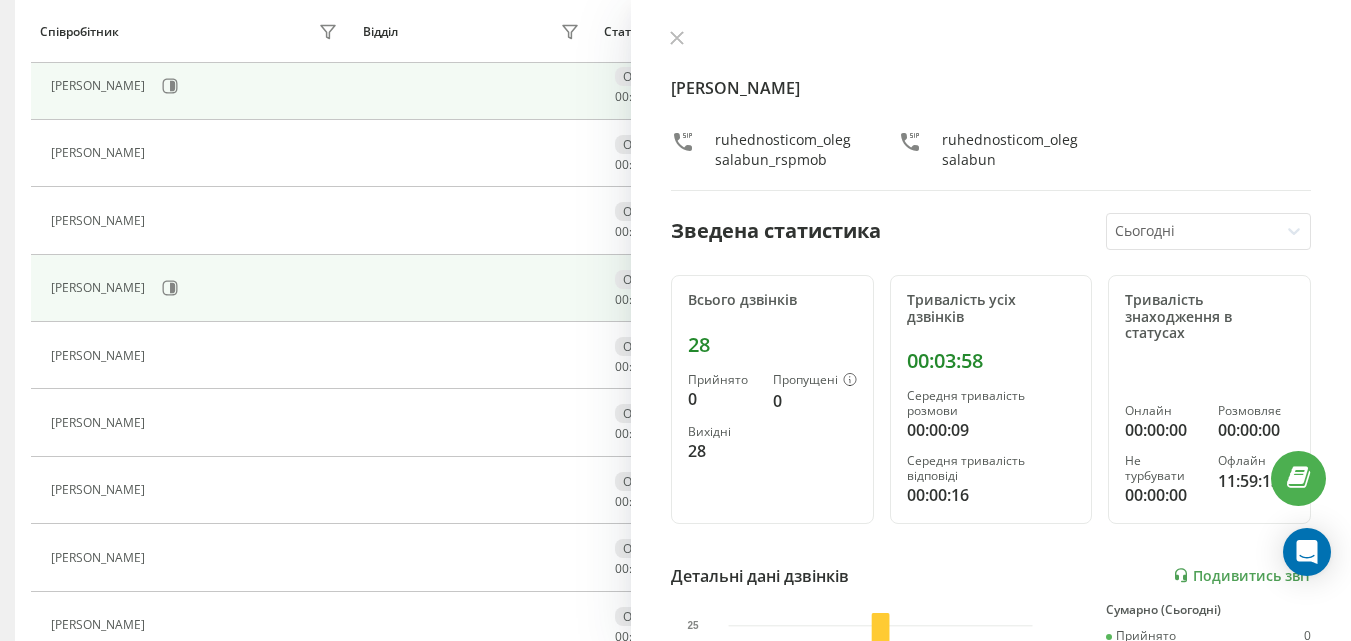 click on "[PERSON_NAME]" at bounding box center (196, 288) 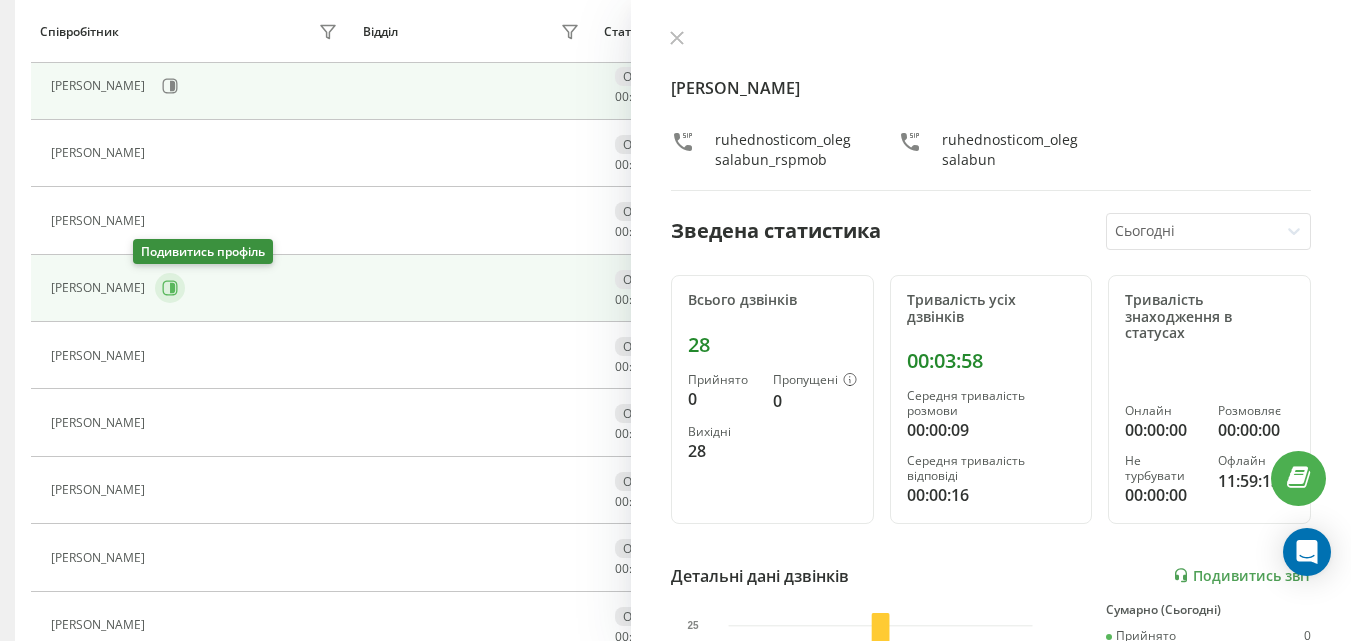 click 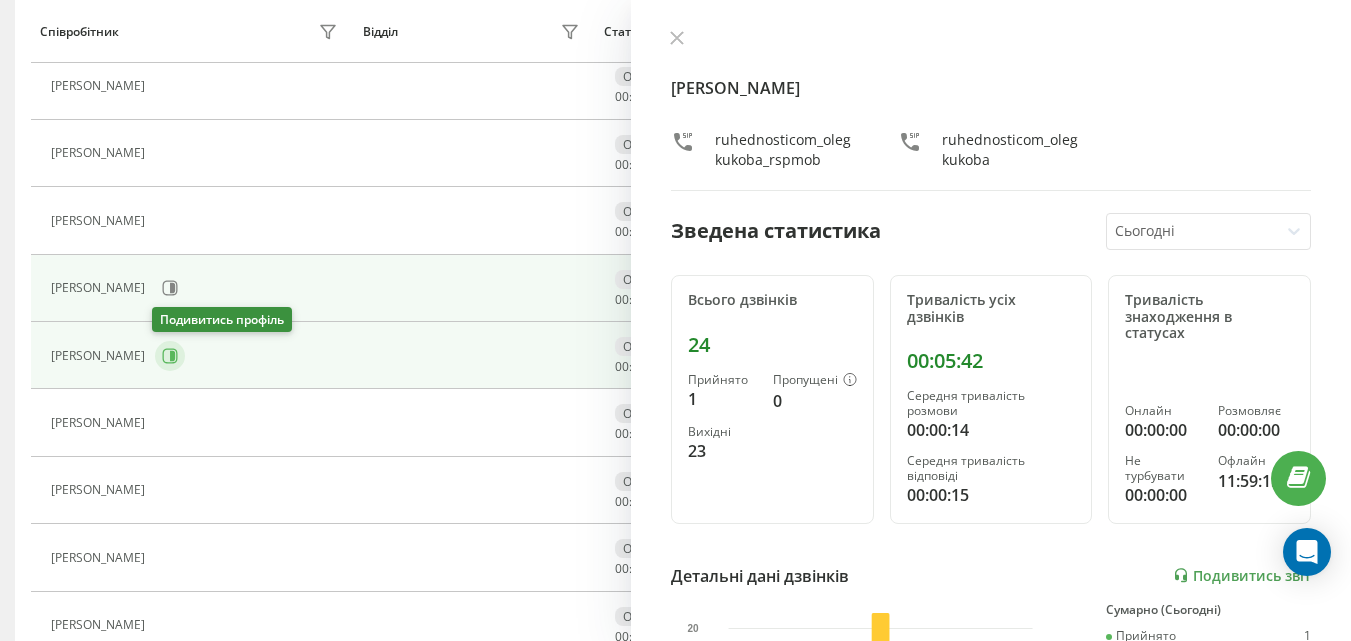 click 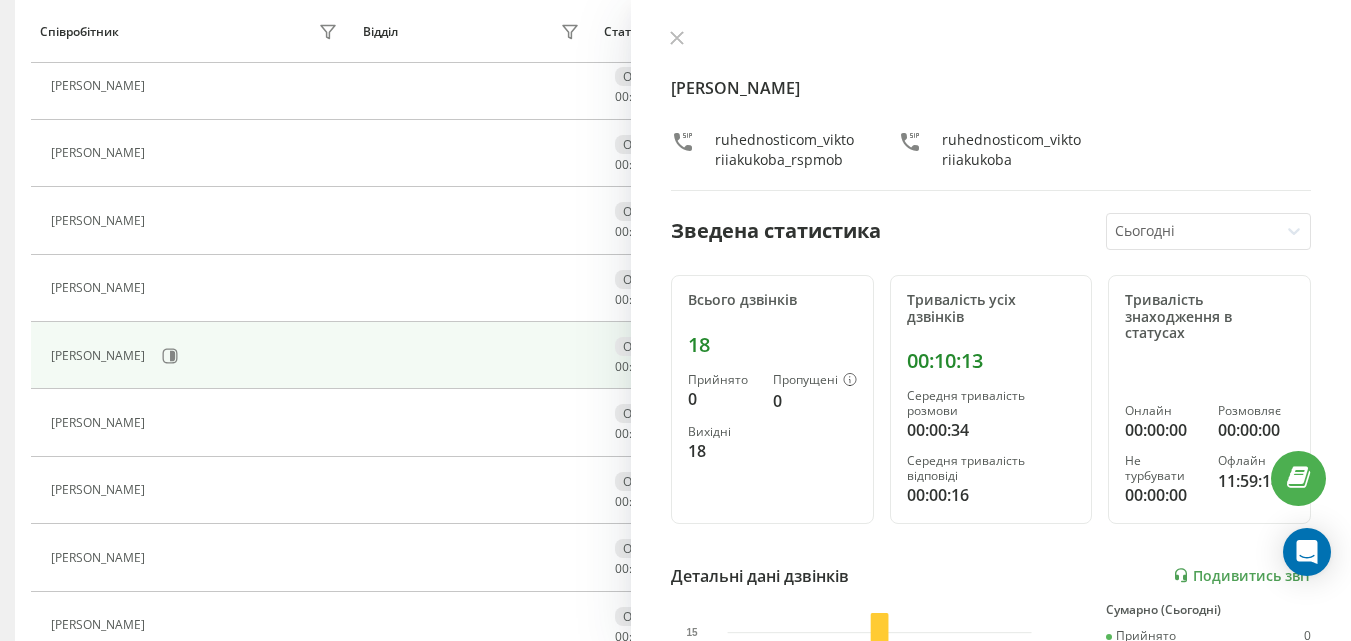 click on "[PERSON_NAME] ruhednosticom_viktoriiakukoba_rspmob ruhednosticom_viktoriiakukoba Зведена статистика Сьогодні Всього дзвінків 18 Прийнято 0 Пропущені 0 Вихідні 18 Тривалість усіх дзвінків 00:10:13 Середня тривалість розмови 00:00:34 Середня тривалість відповіді 00:00:16 Тривалість знаходження в статусах Онлайн 00:00:00 Розмовляє 00:00:00 Не турбувати 00:00:00 Офлайн 11:59:18 Детальні дані дзвінків Подивитись звіт [DATE] 0 5 10 15 Сумарно (Сьогодні) Прийнято 0 Пропущені 0 Вихідні 18   Подивитись деталі Детальні дані статусів [DATE] Сумарно (Сьогодні) Онлайн 00:00:00 Розмовляє 00:00:00 Не турбувати 00:00:00 Офлайн 11:59:18" at bounding box center (991, 320) 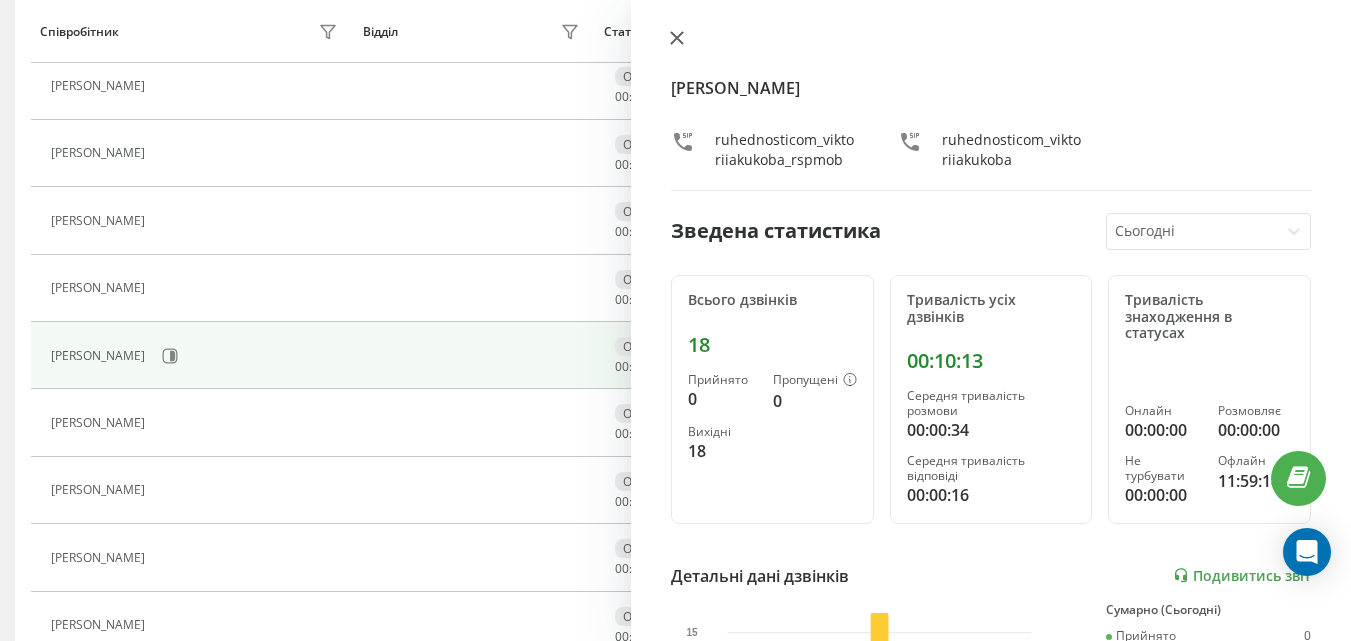 click 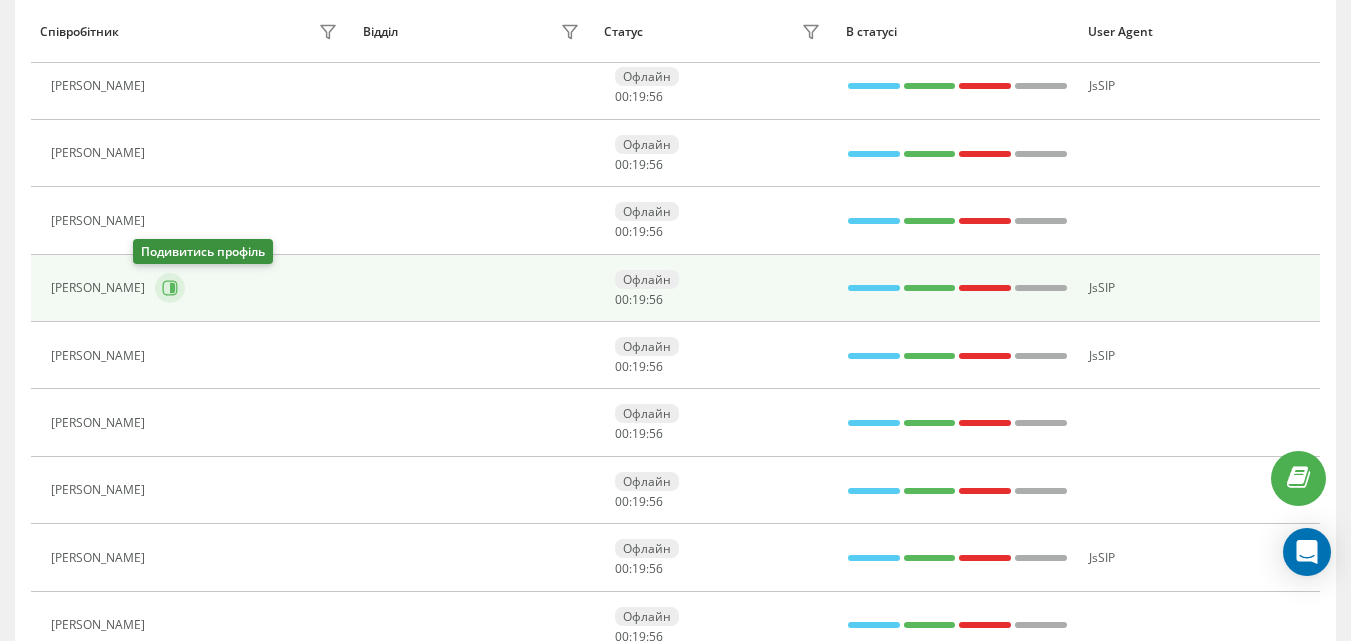 click 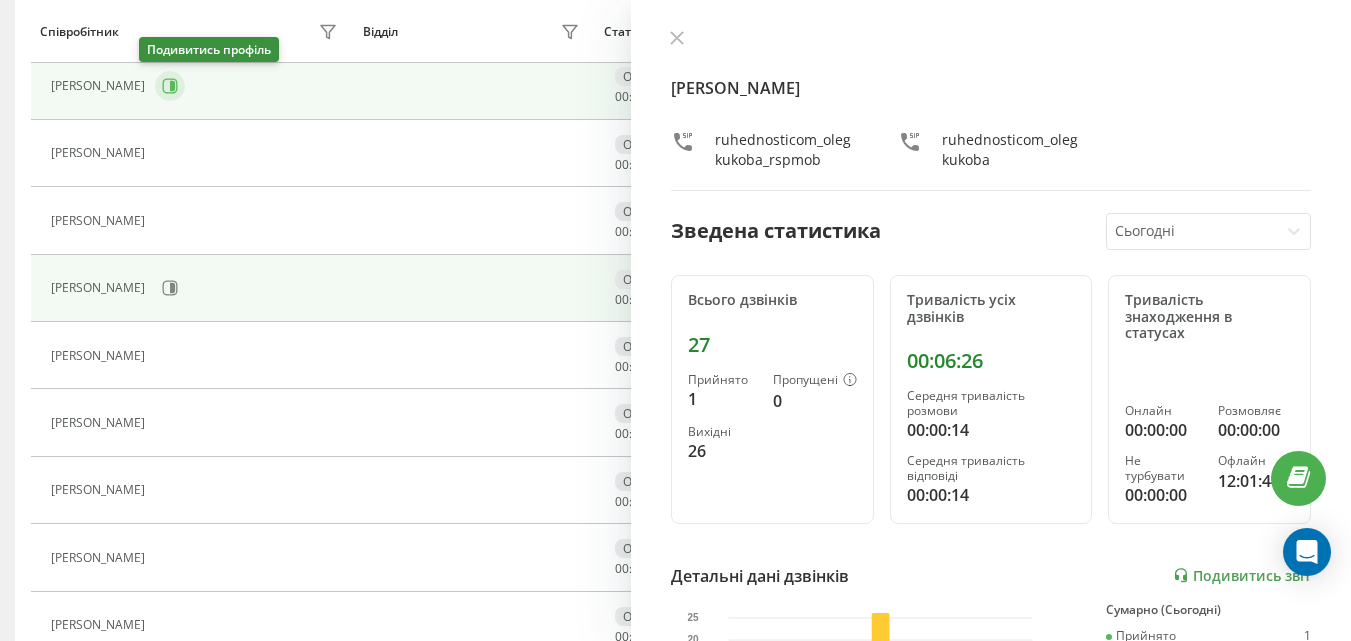 click 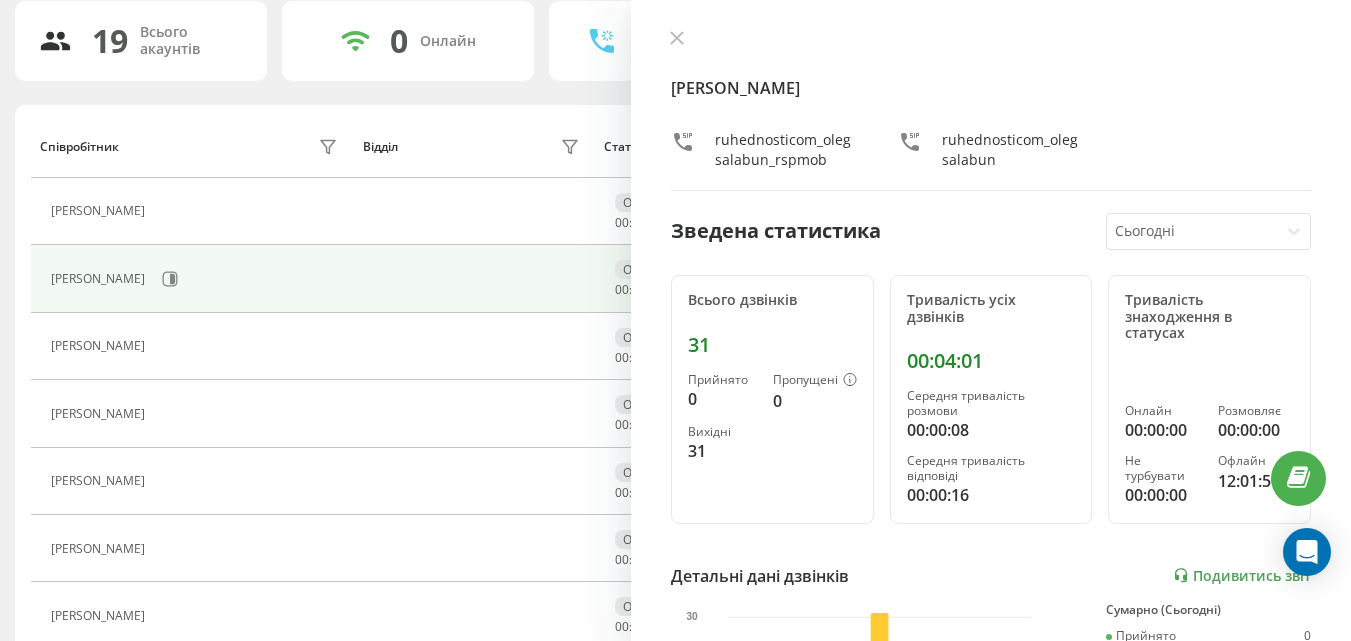 scroll, scrollTop: 133, scrollLeft: 0, axis: vertical 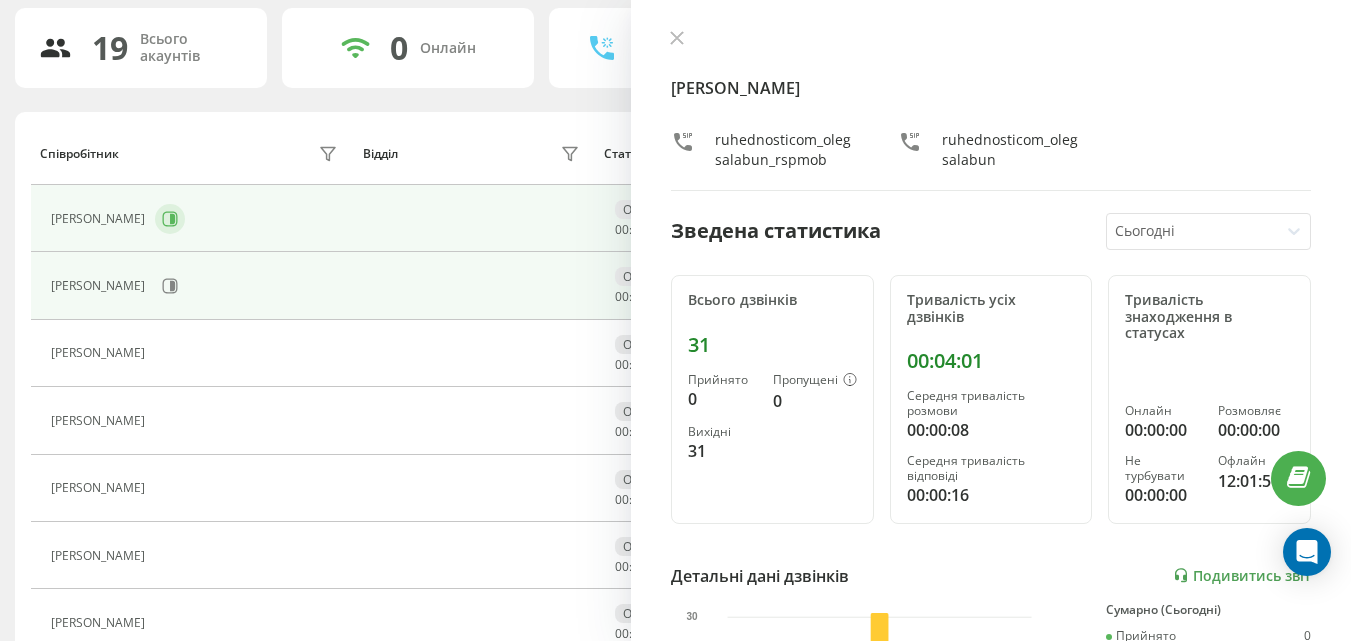 click 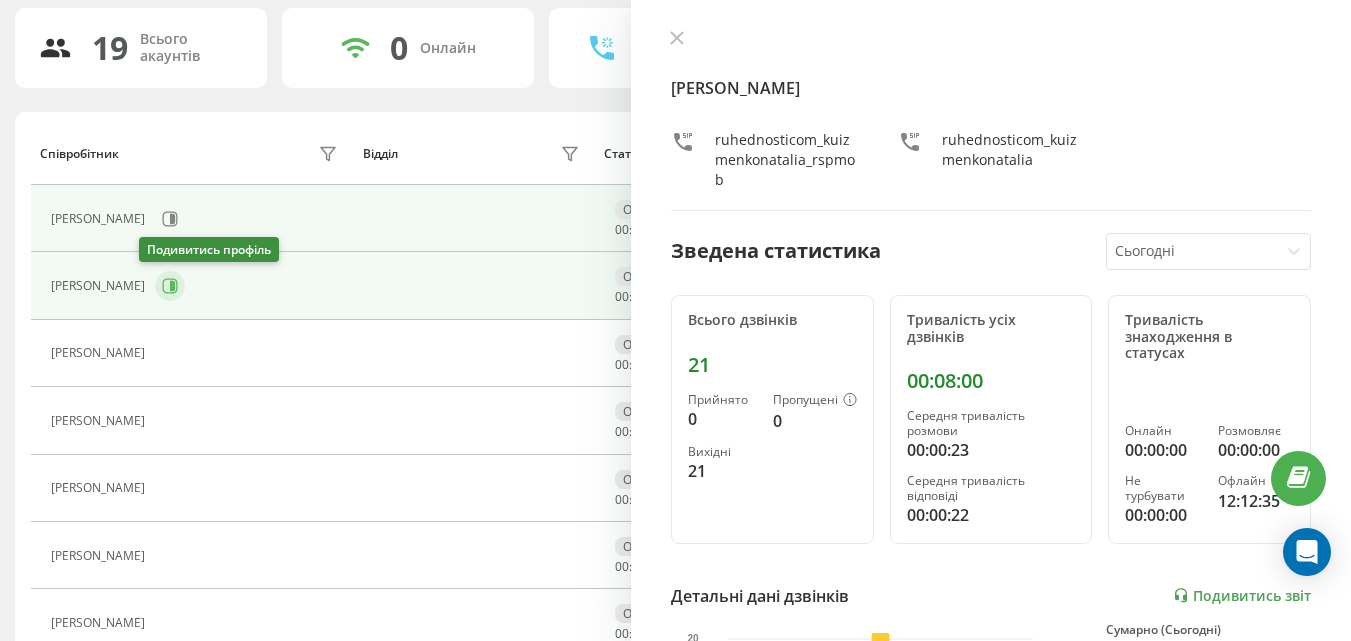 click 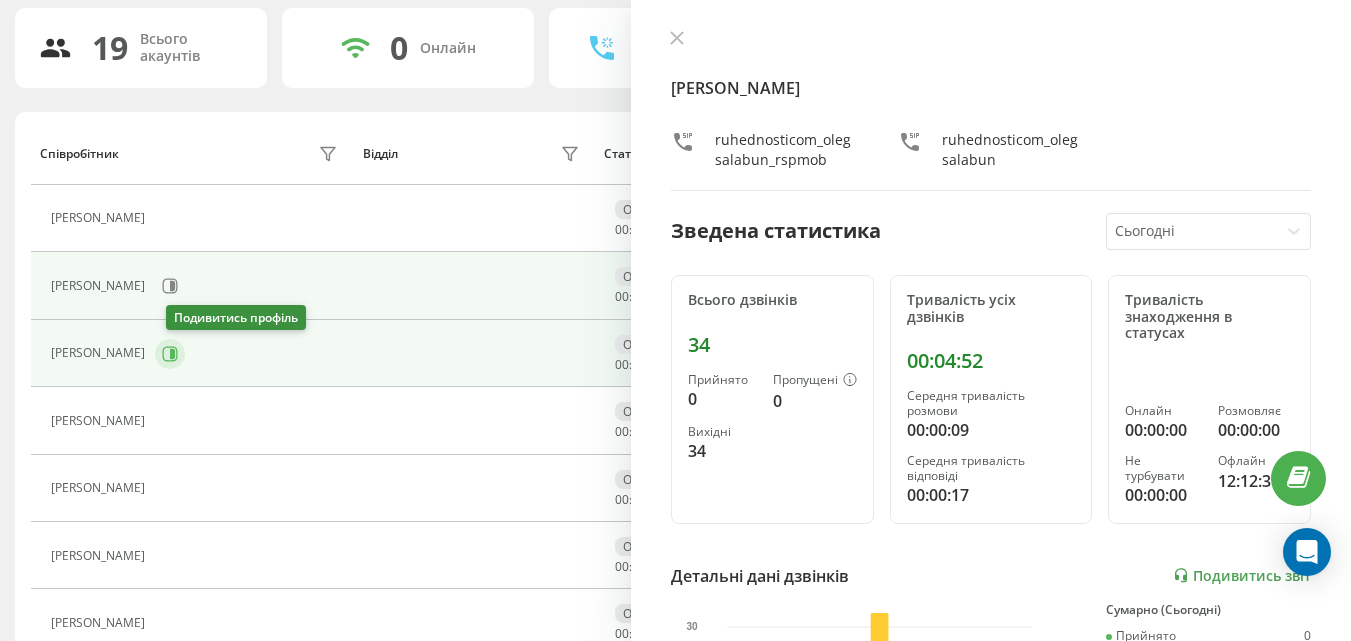click 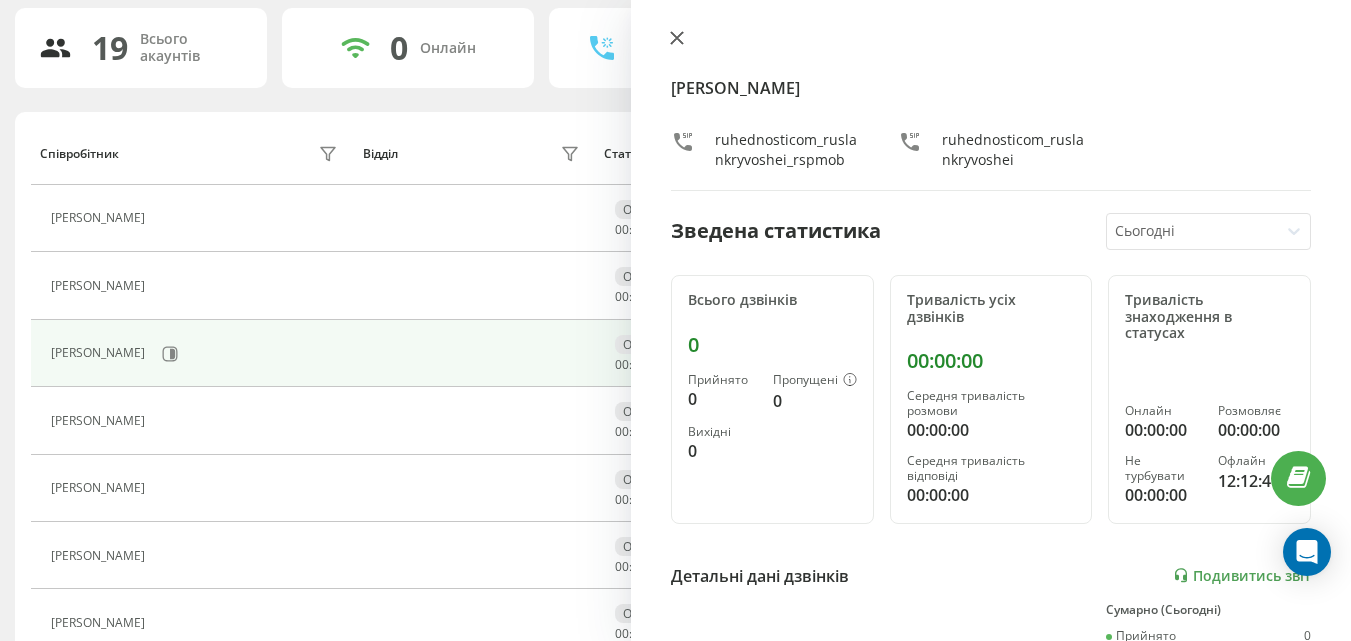 click 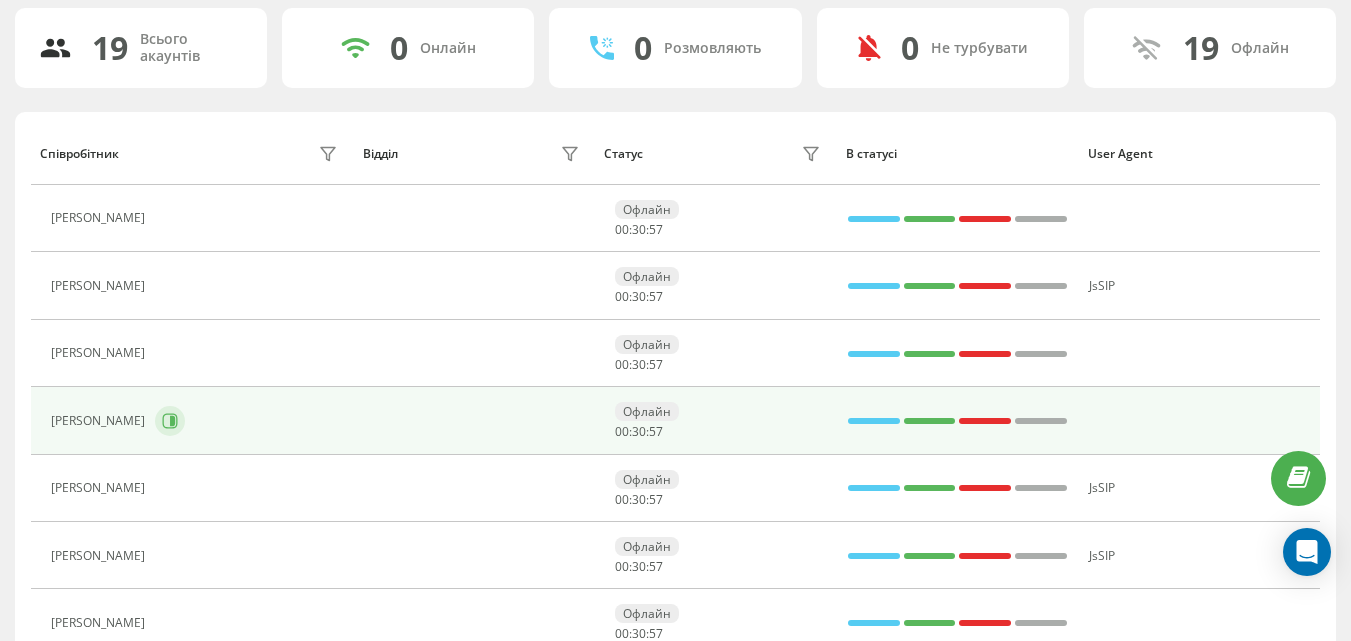 click 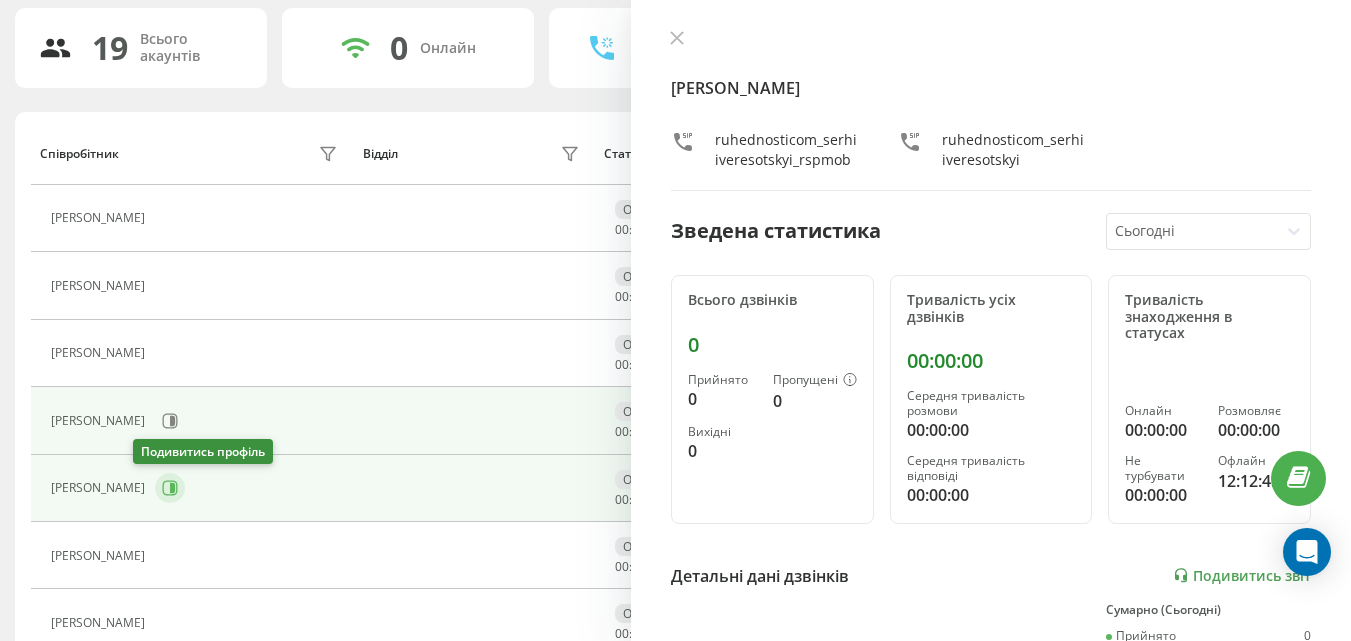 click 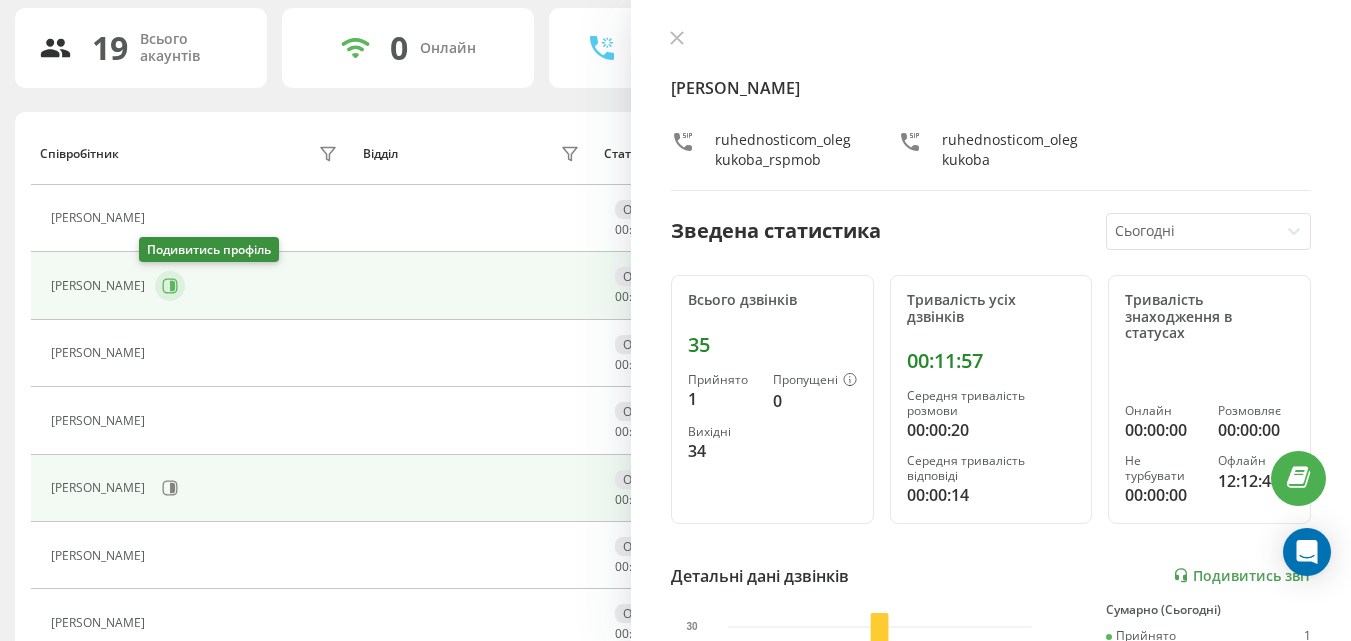 click 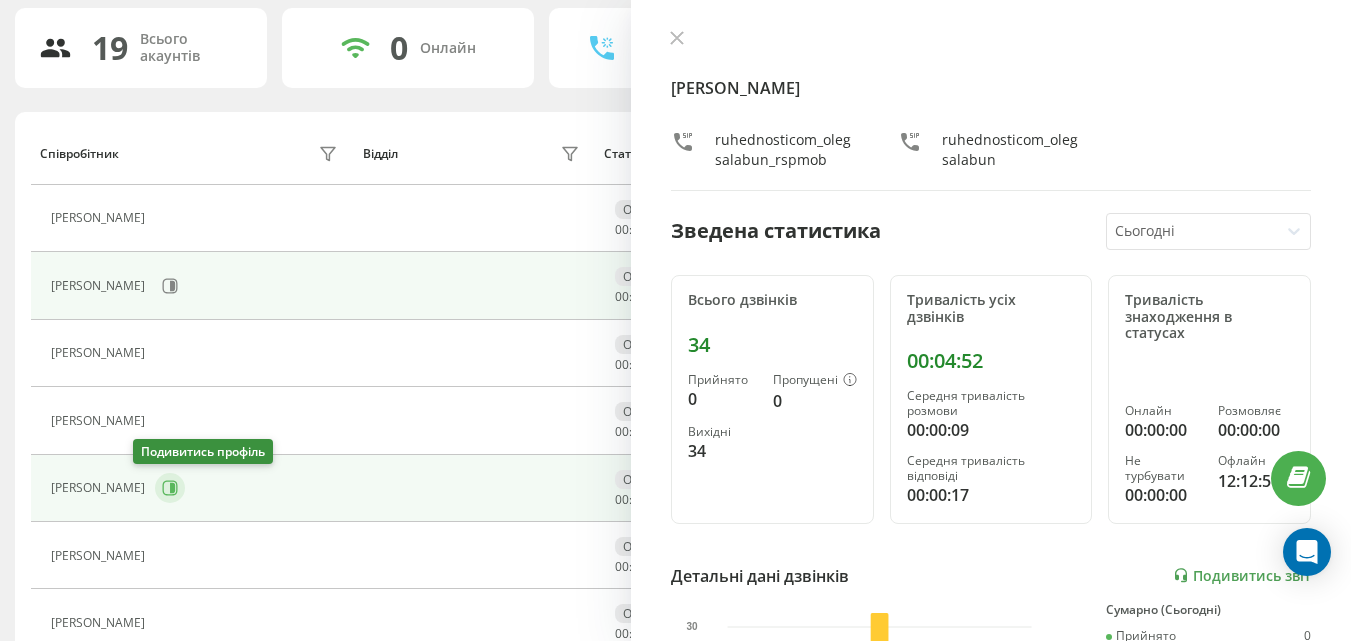 click 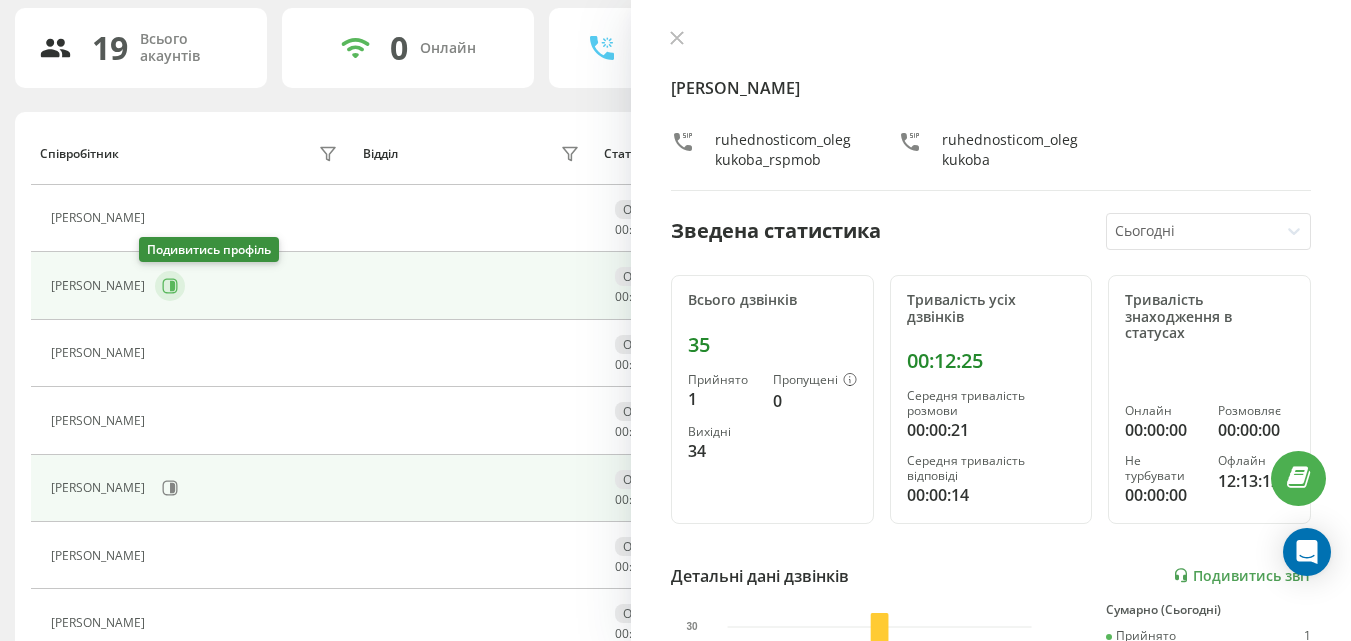 click at bounding box center [170, 286] 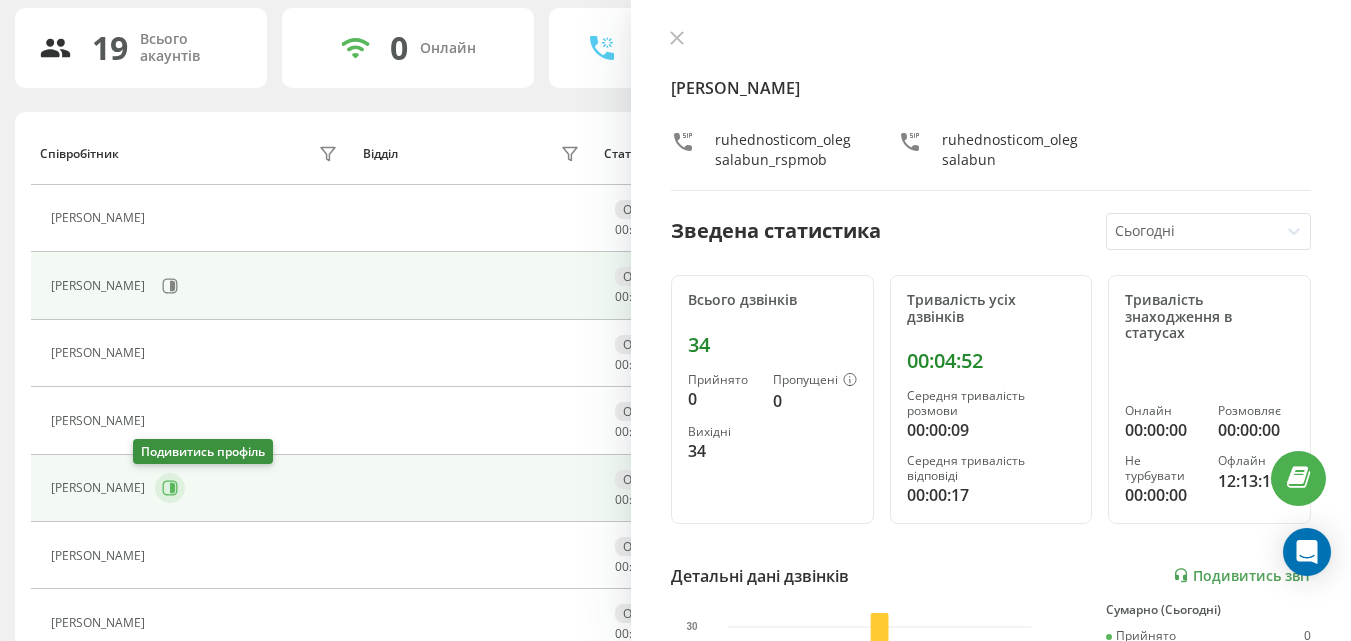 click 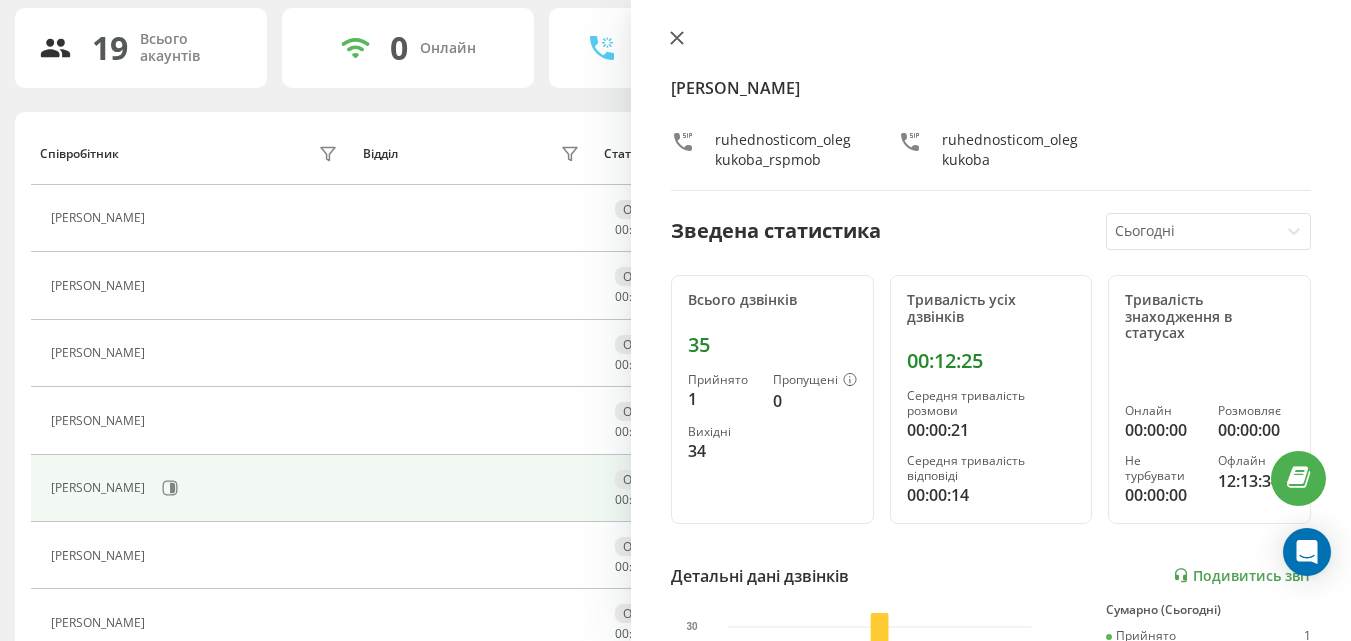 click 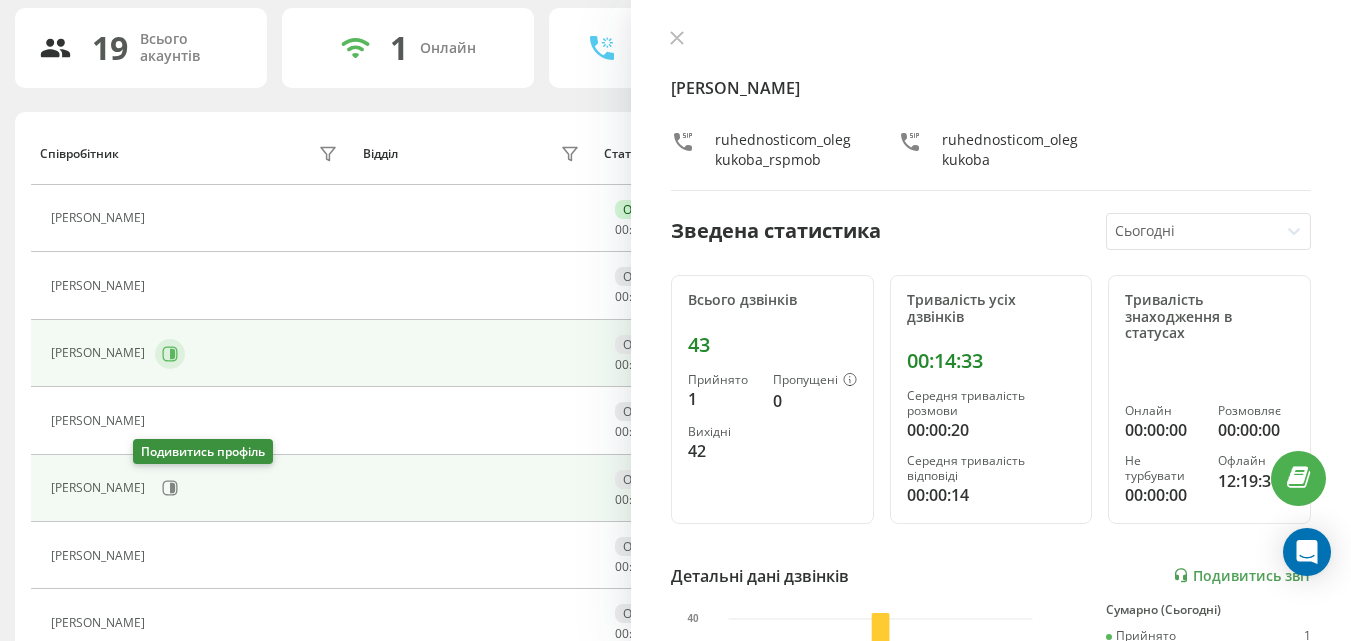 scroll, scrollTop: 133, scrollLeft: 0, axis: vertical 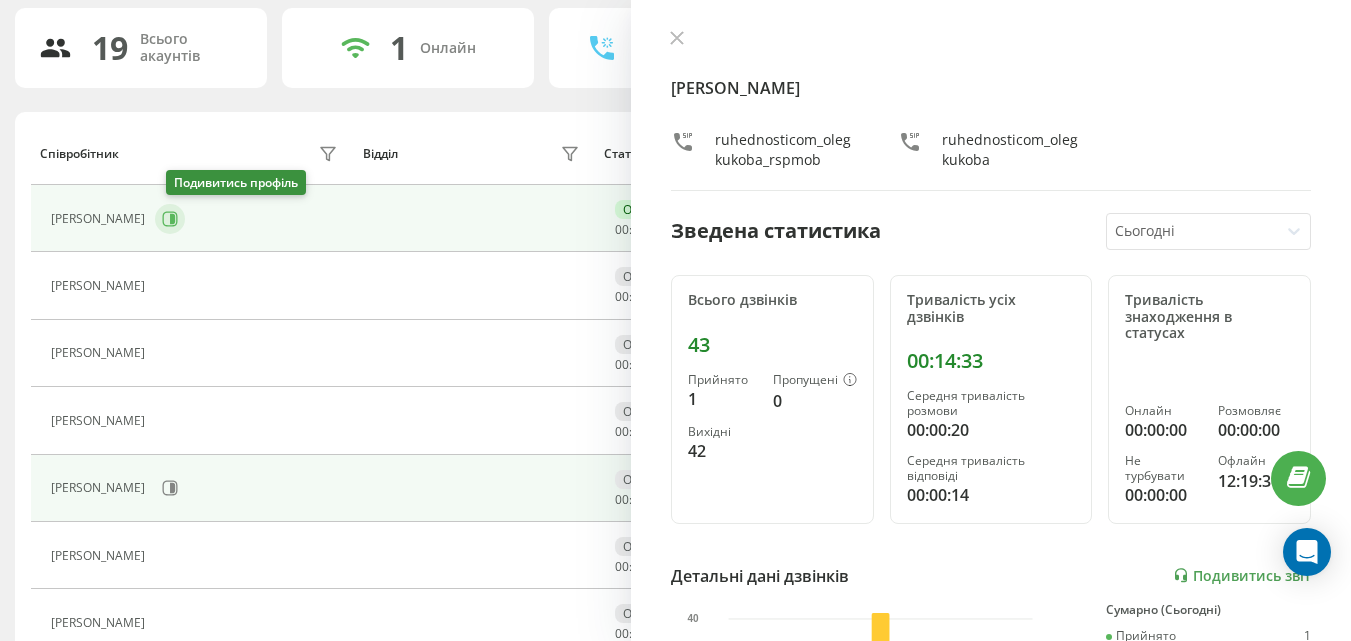 click 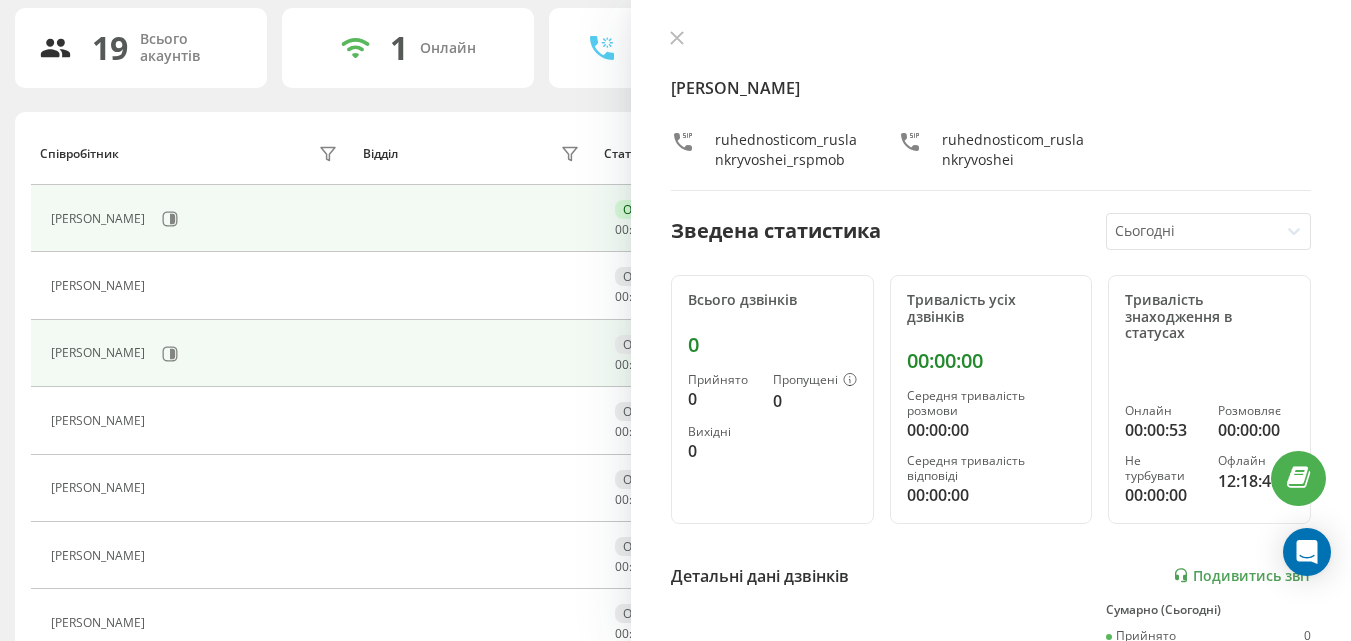 click on "[PERSON_NAME]" at bounding box center (196, 354) 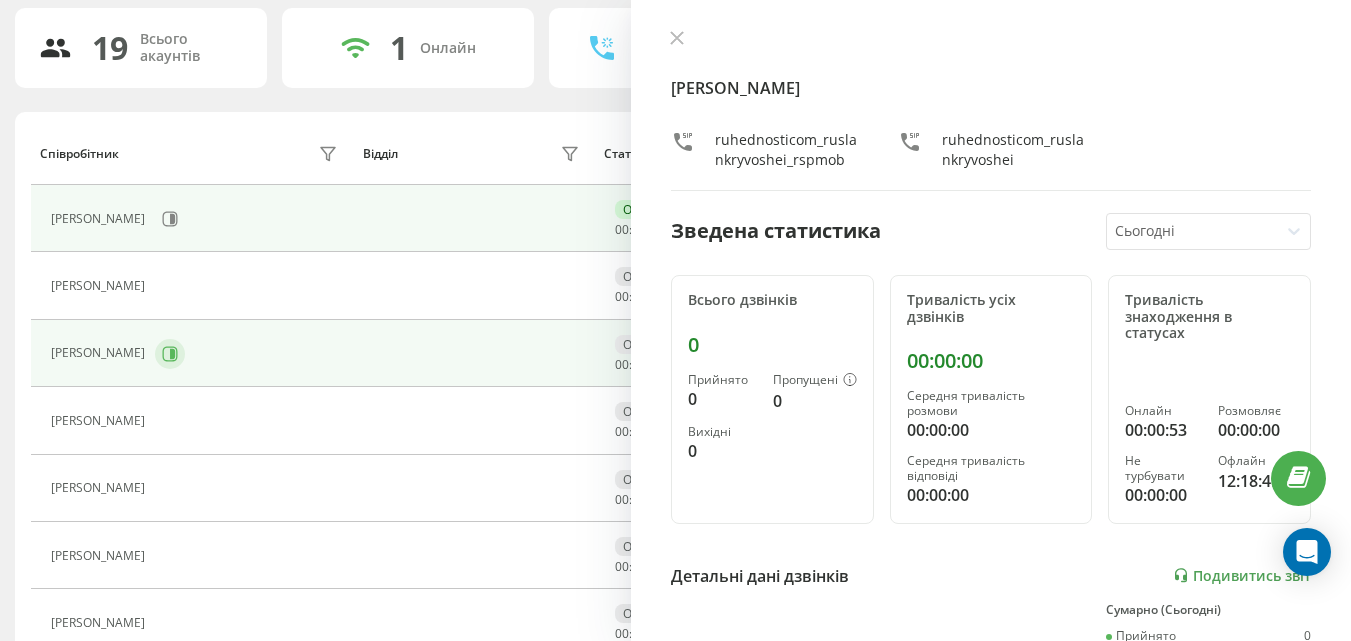 click 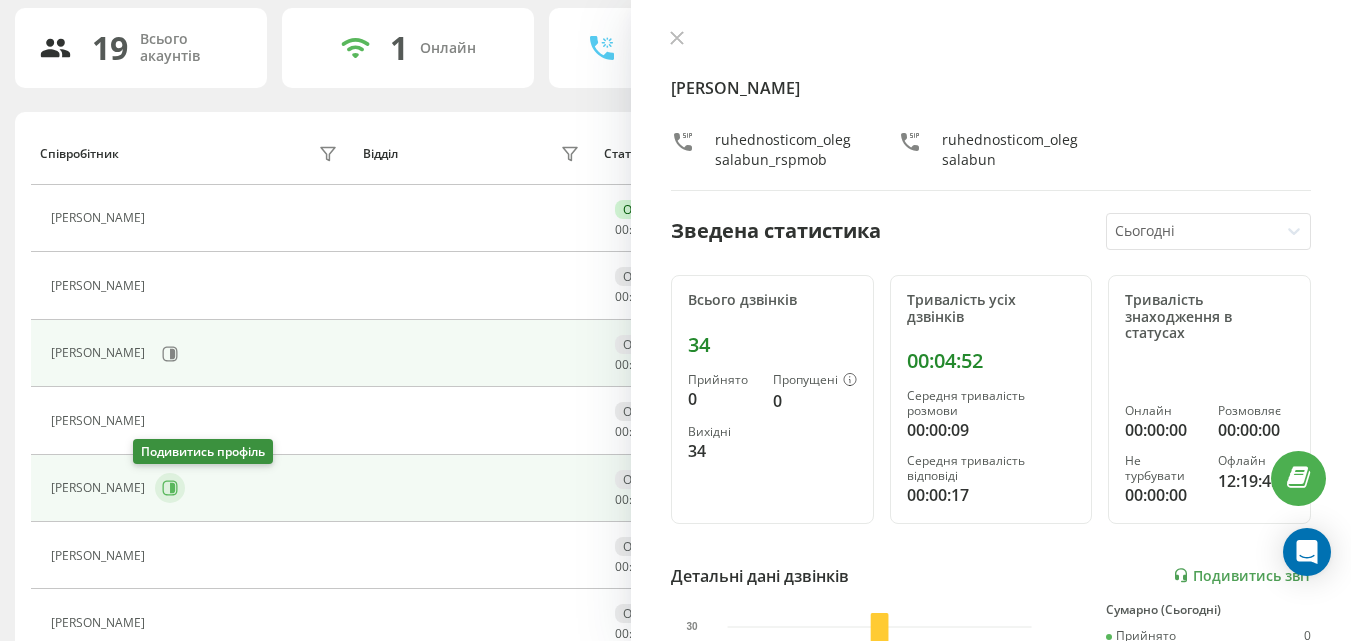 click at bounding box center [170, 488] 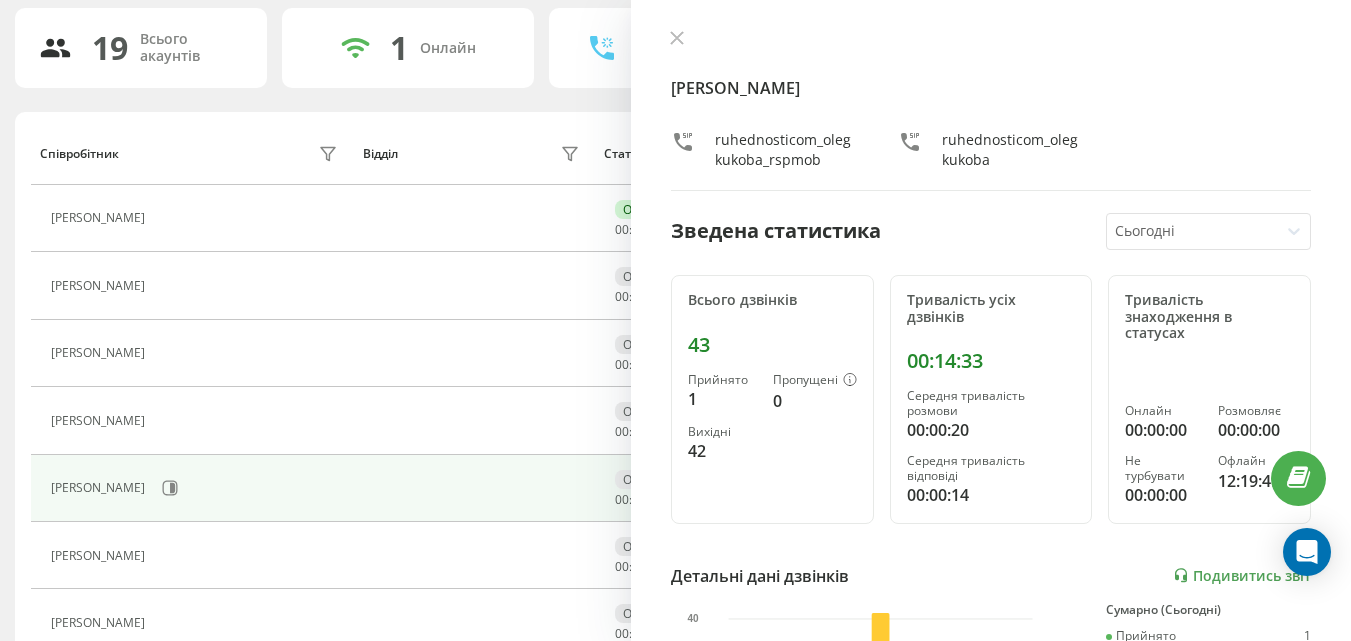 click at bounding box center (677, 39) 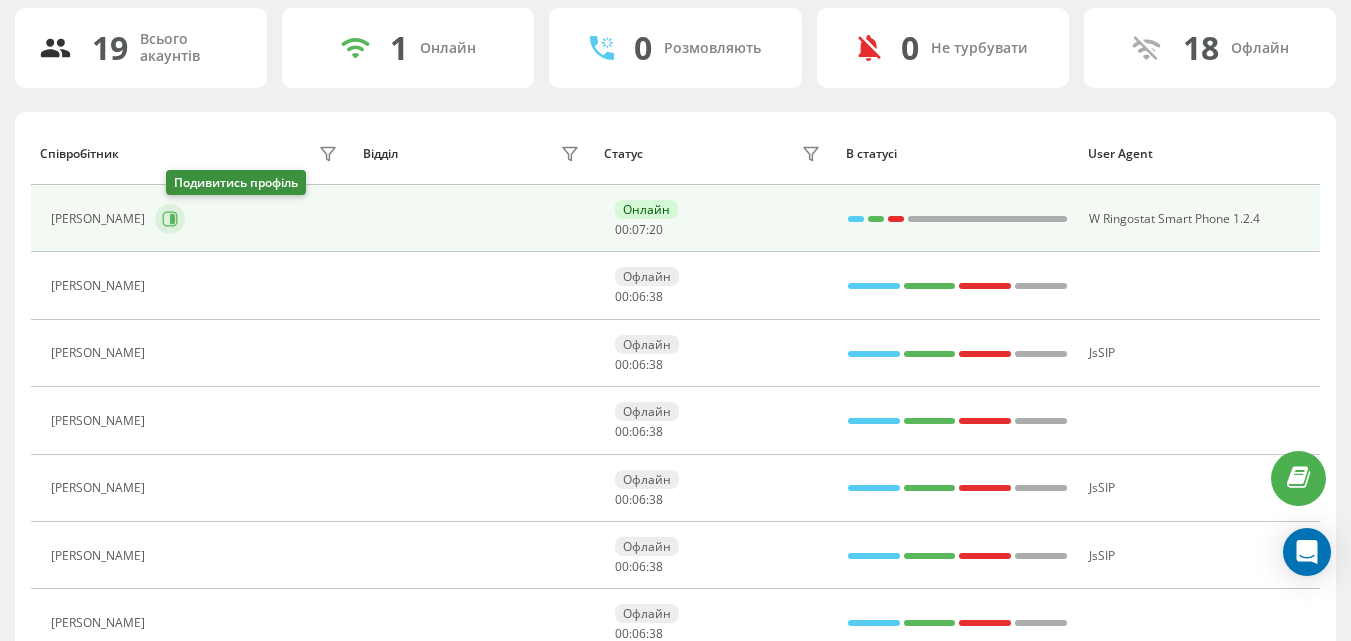 click at bounding box center [170, 219] 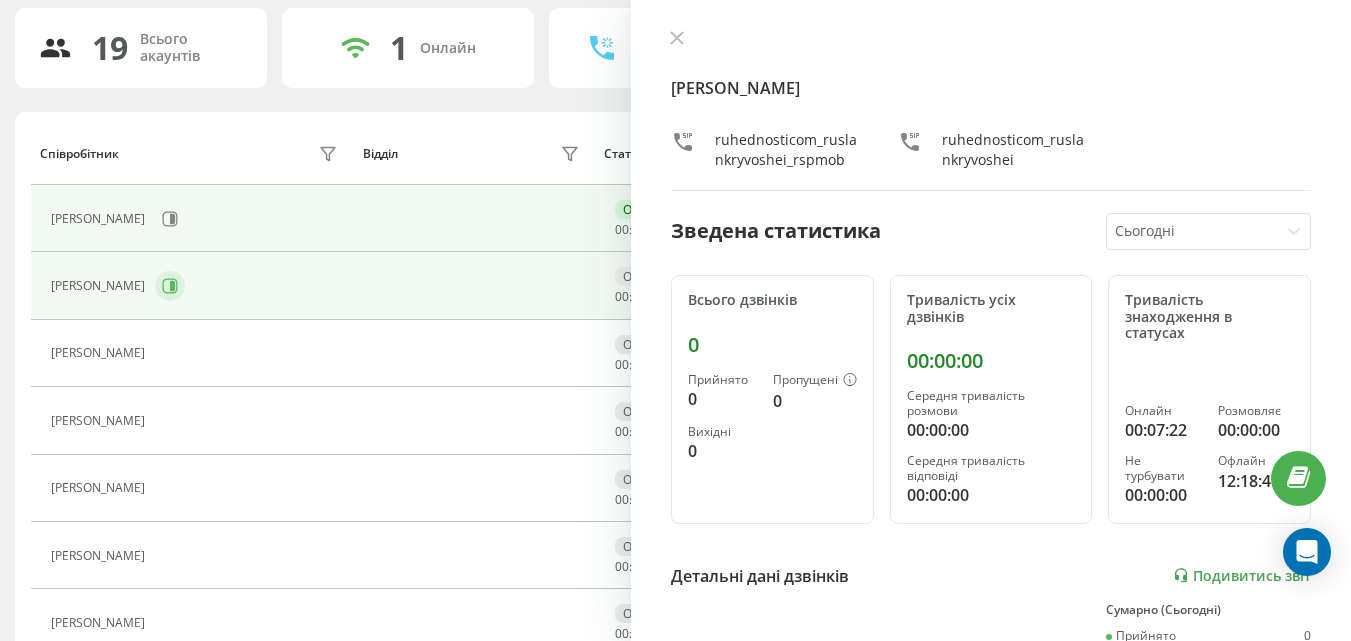 click 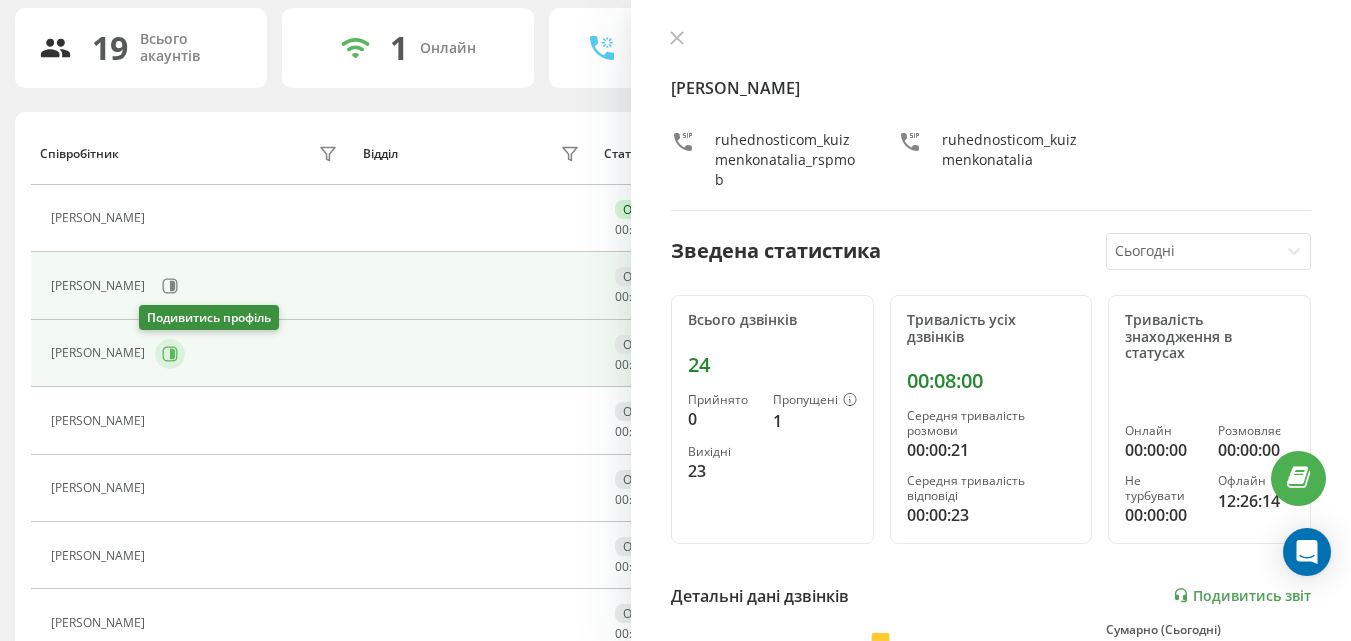 click 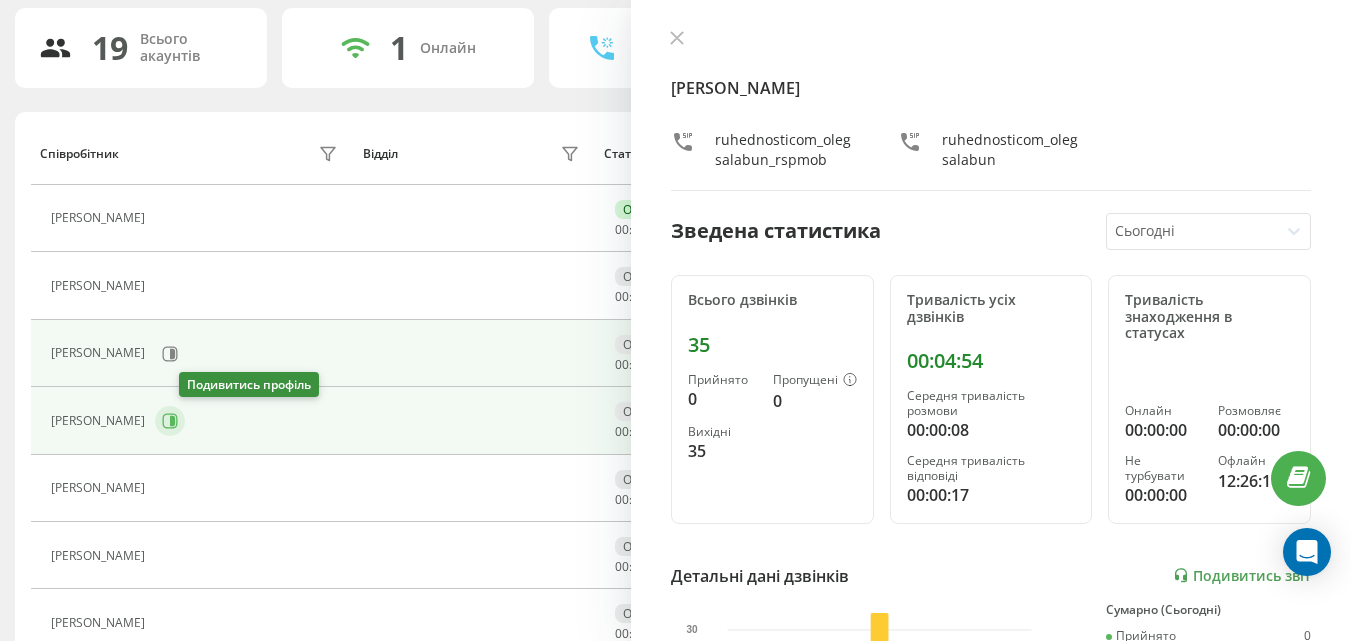 click at bounding box center (170, 421) 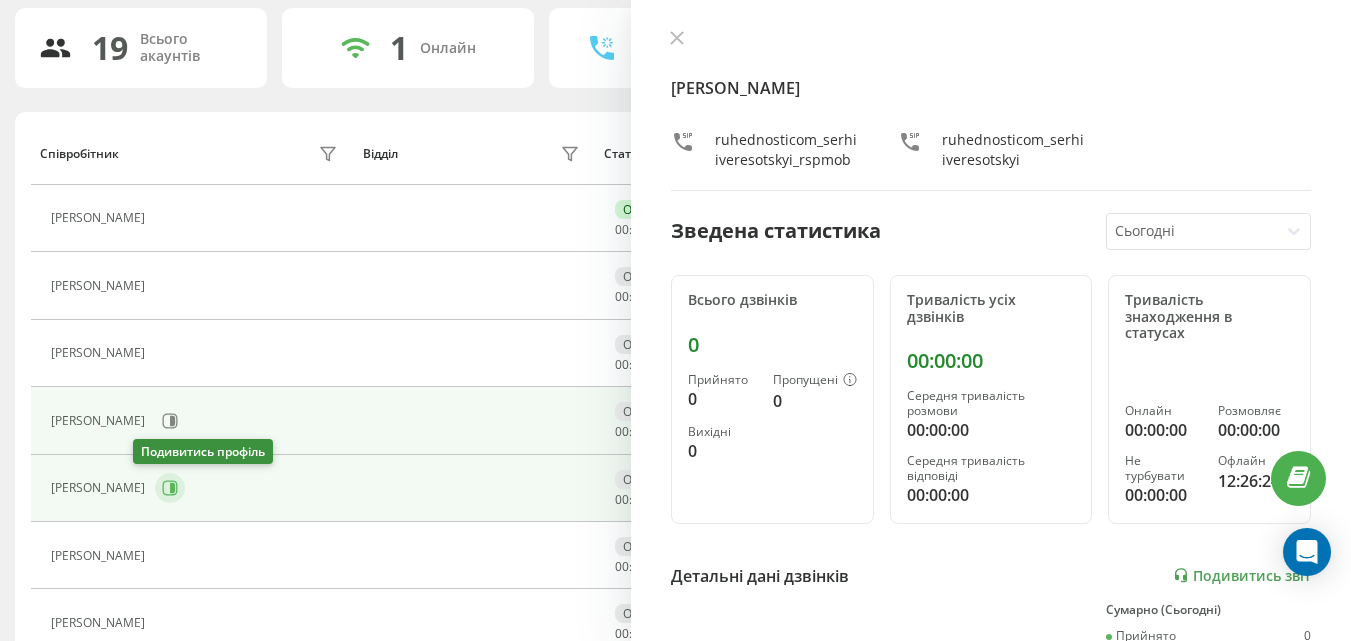 click 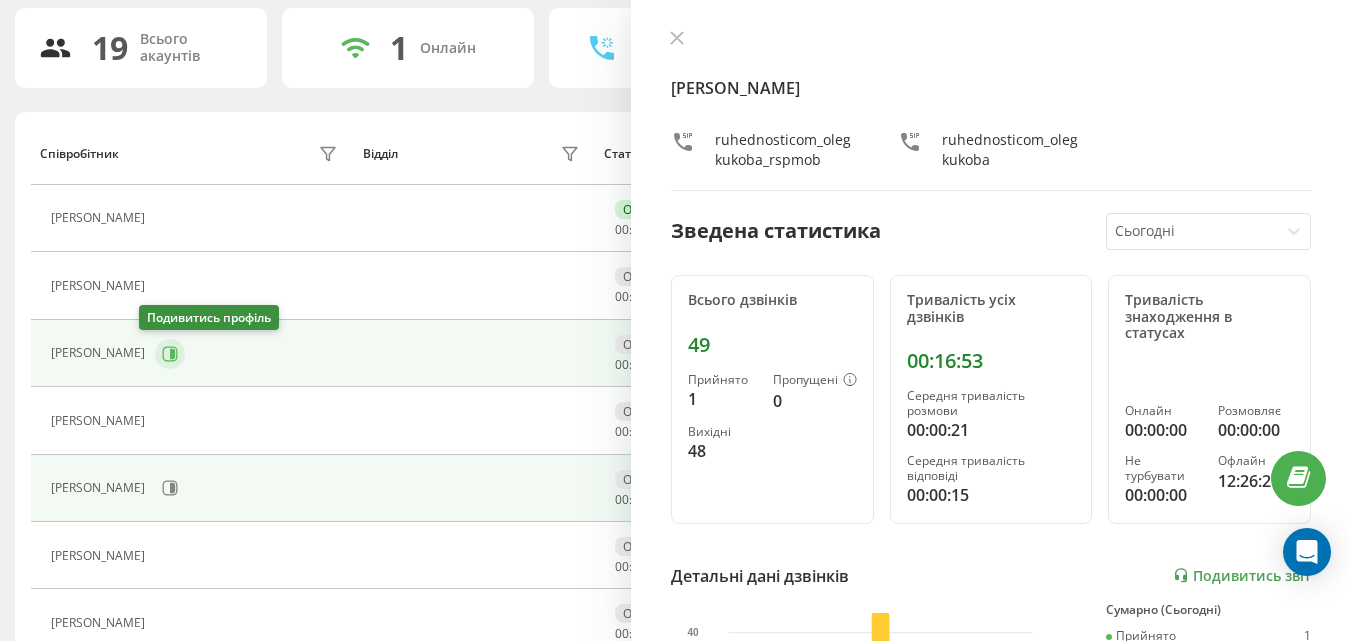 click 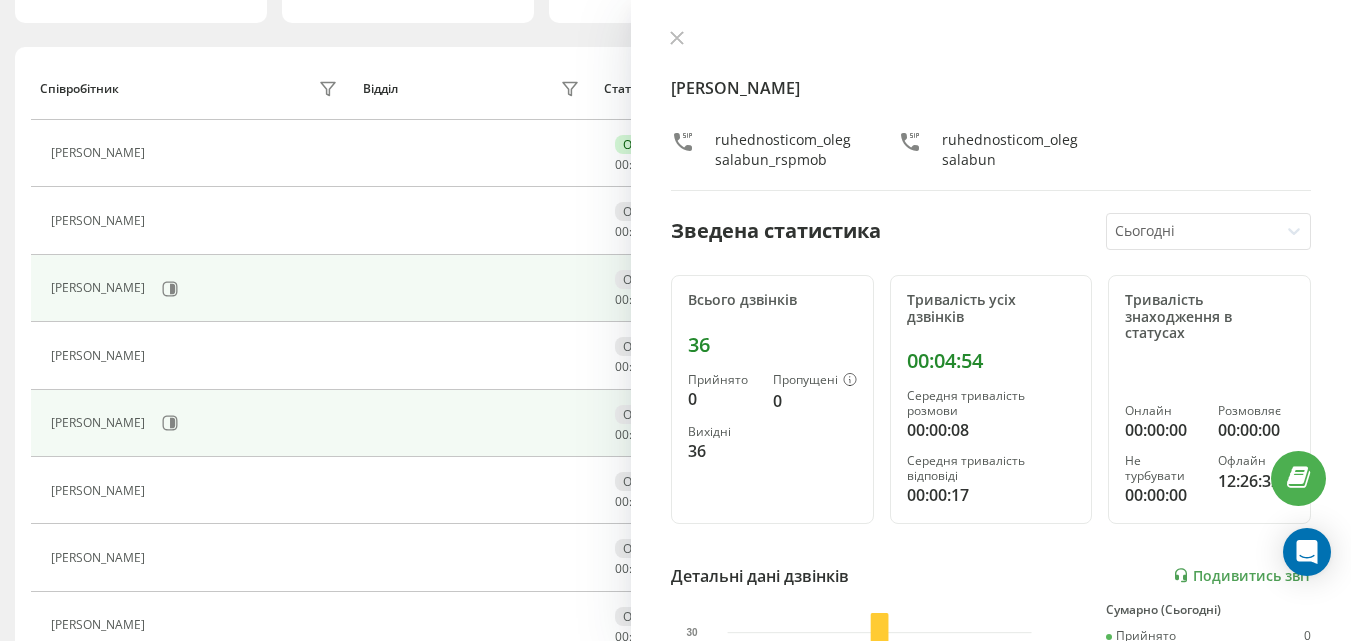 scroll, scrollTop: 233, scrollLeft: 0, axis: vertical 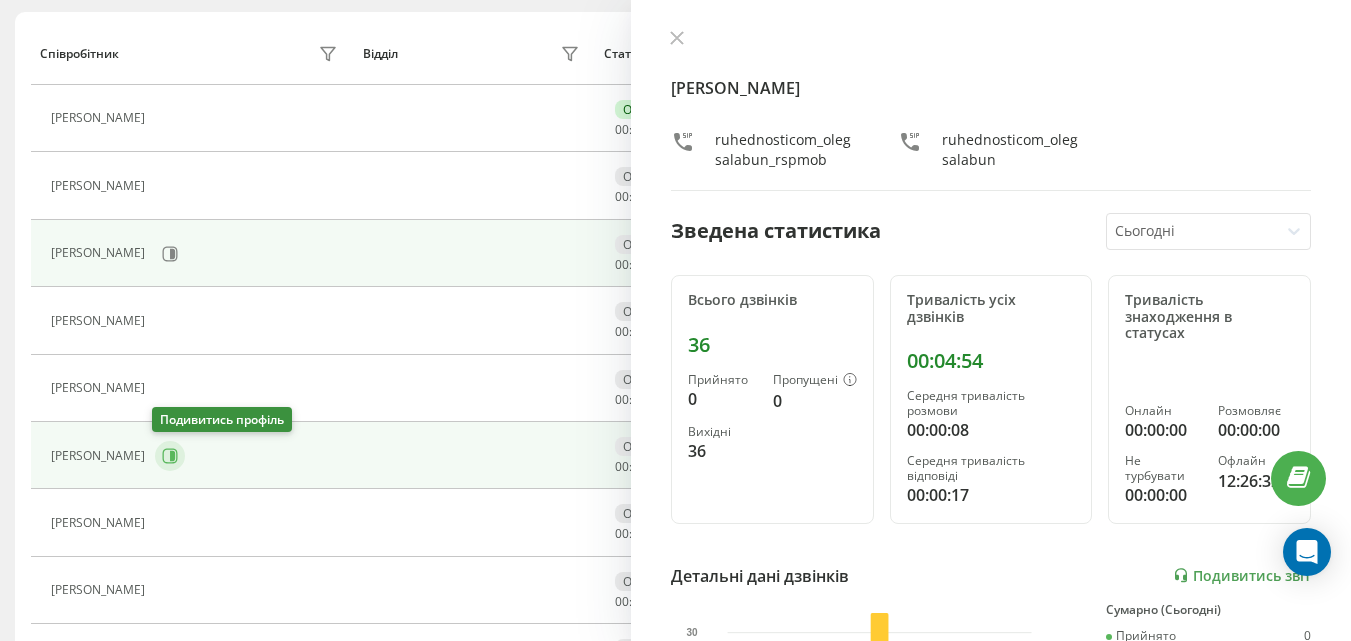 click at bounding box center (170, 456) 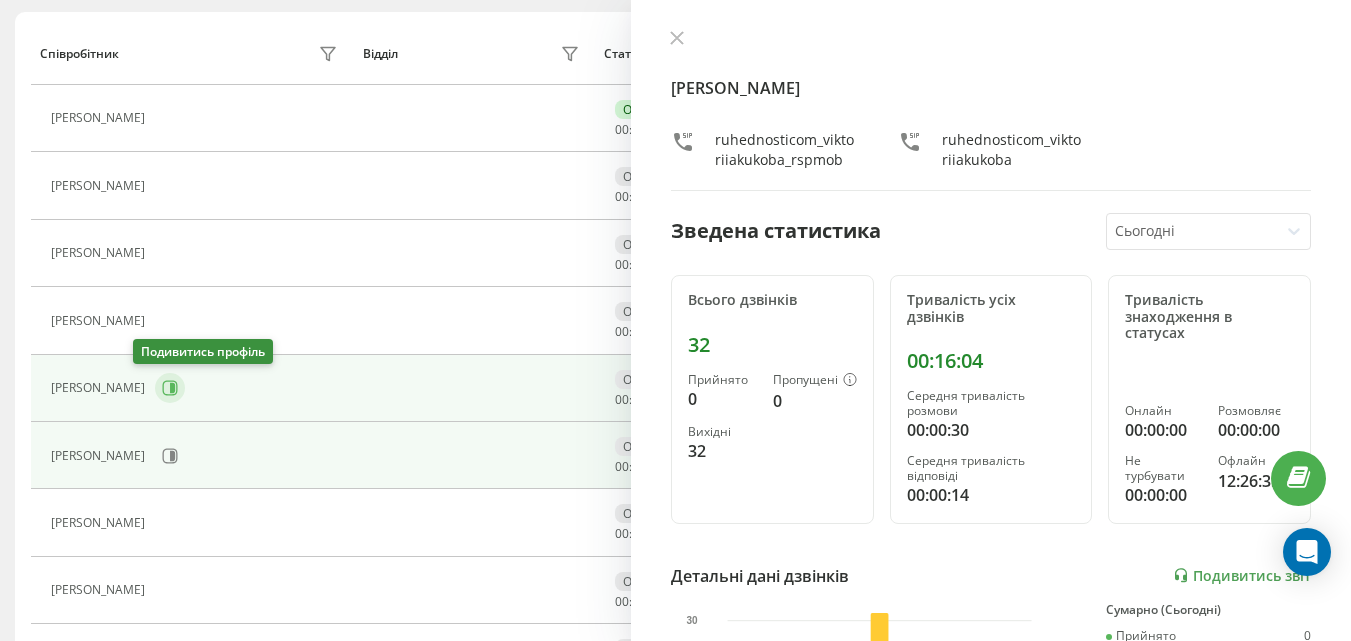 click at bounding box center [170, 388] 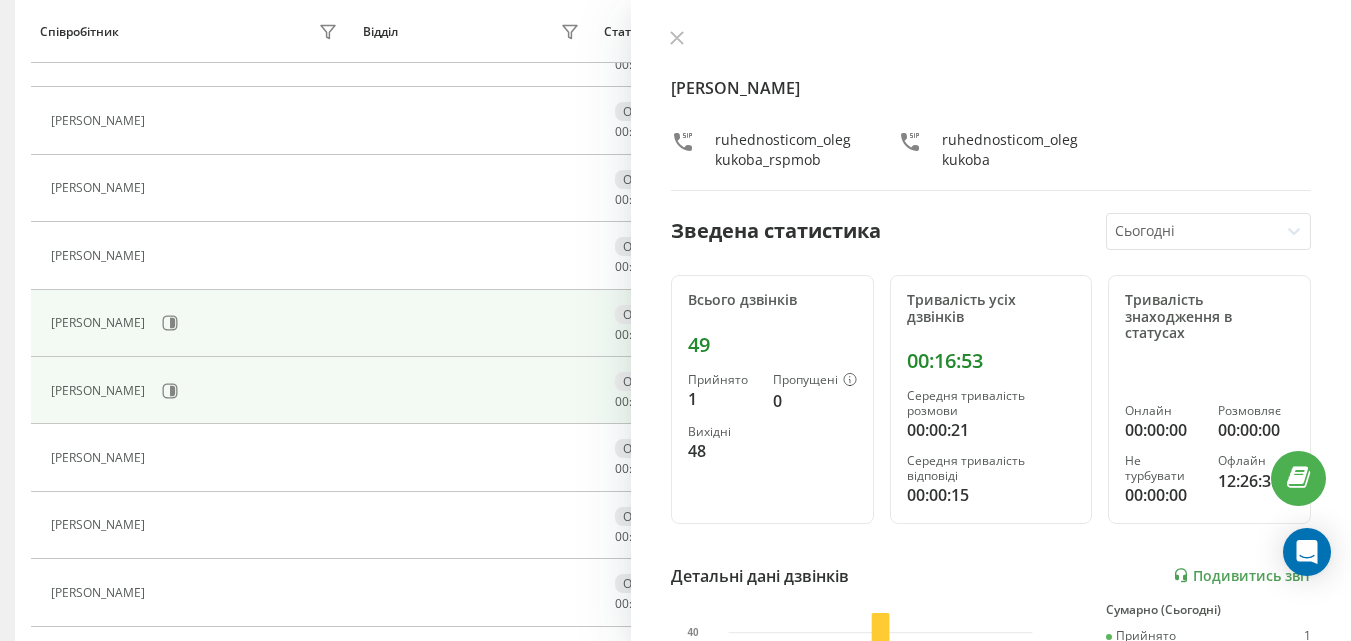 scroll, scrollTop: 333, scrollLeft: 0, axis: vertical 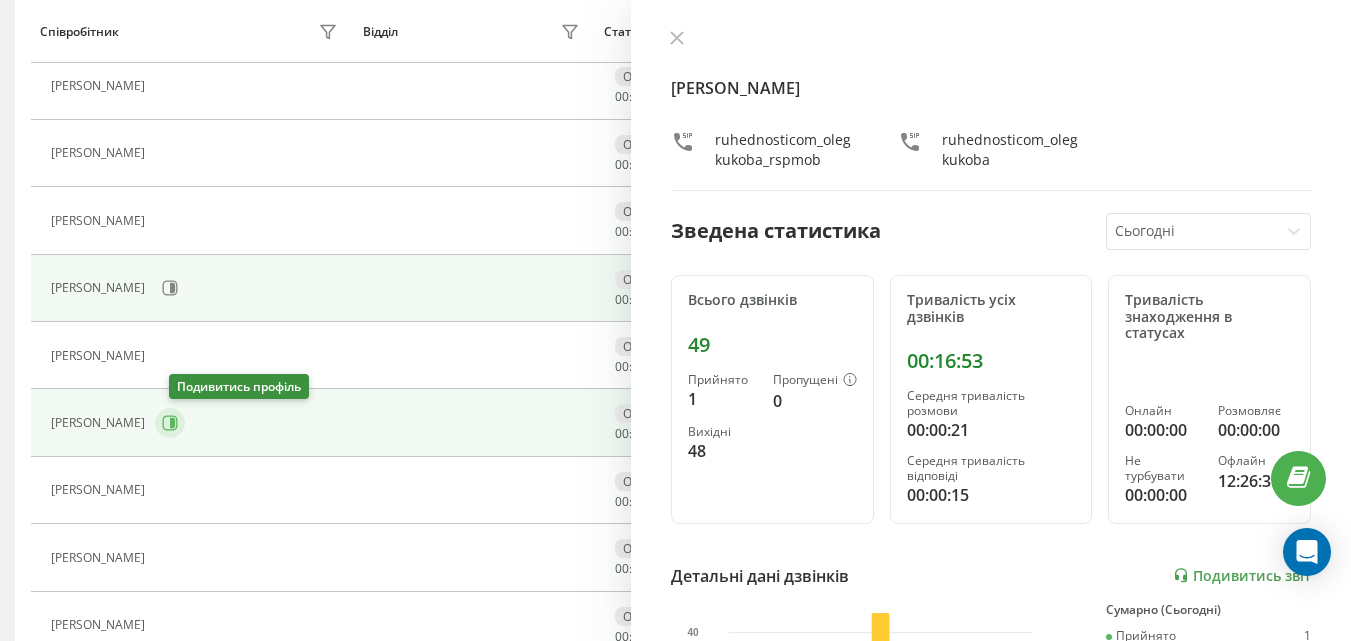 click 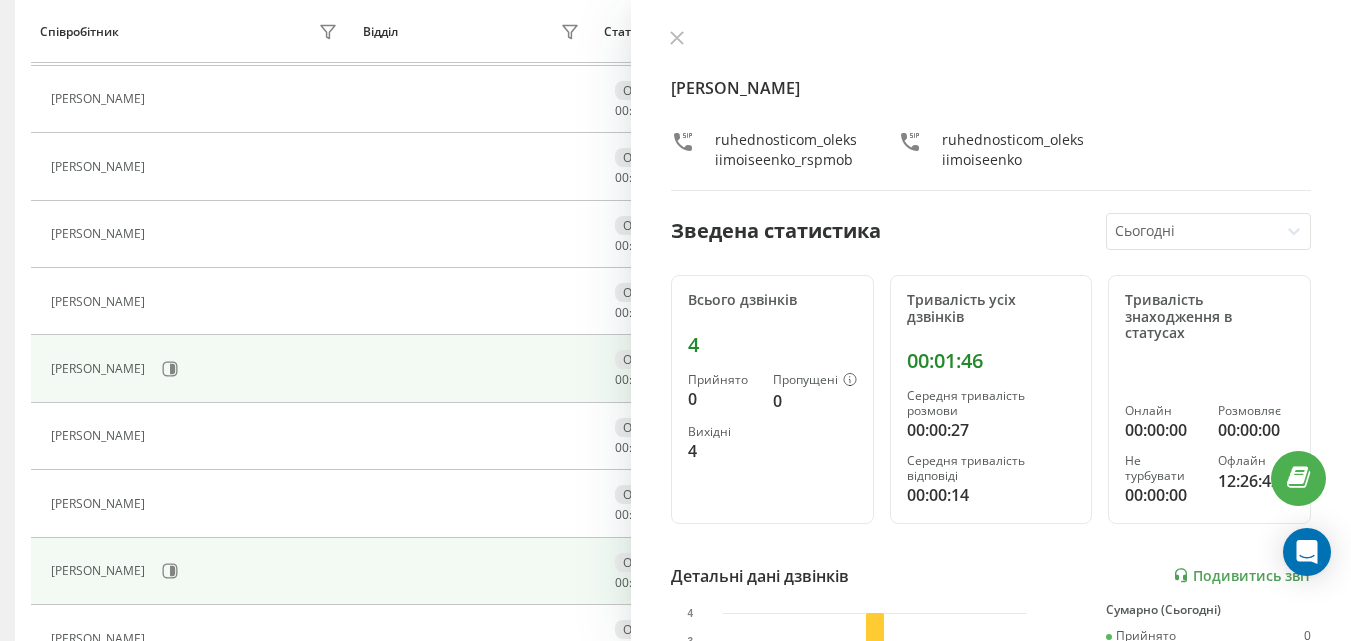 scroll, scrollTop: 433, scrollLeft: 0, axis: vertical 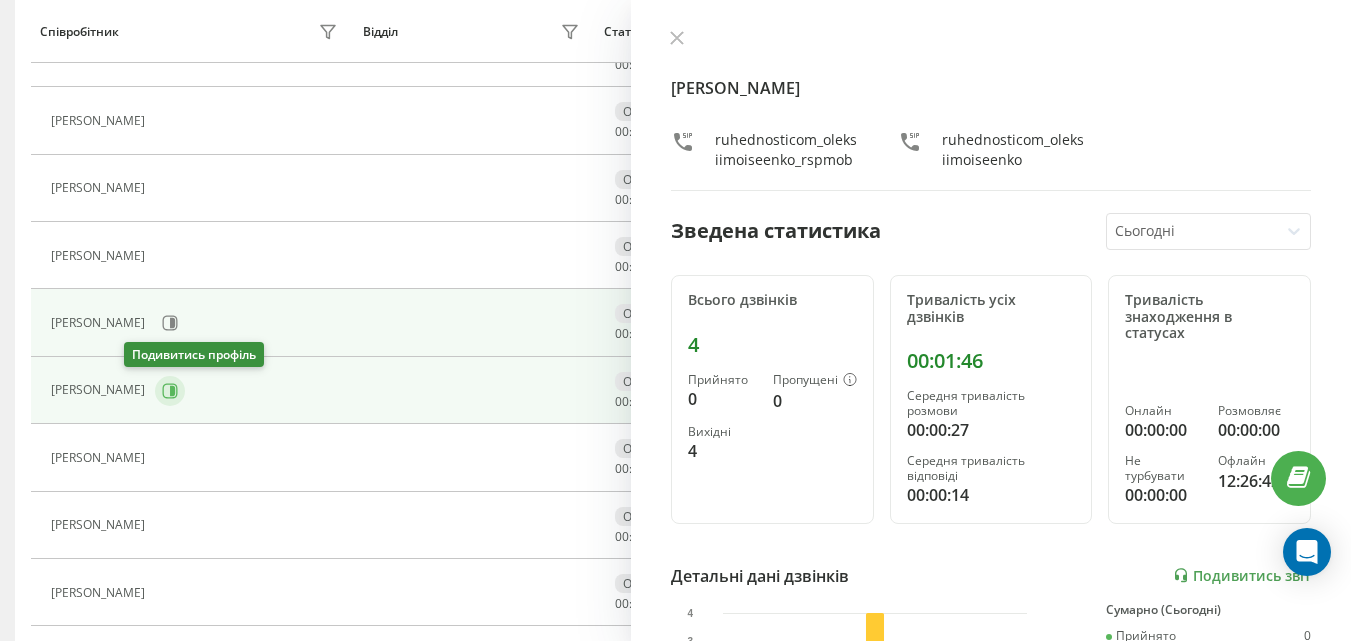 click 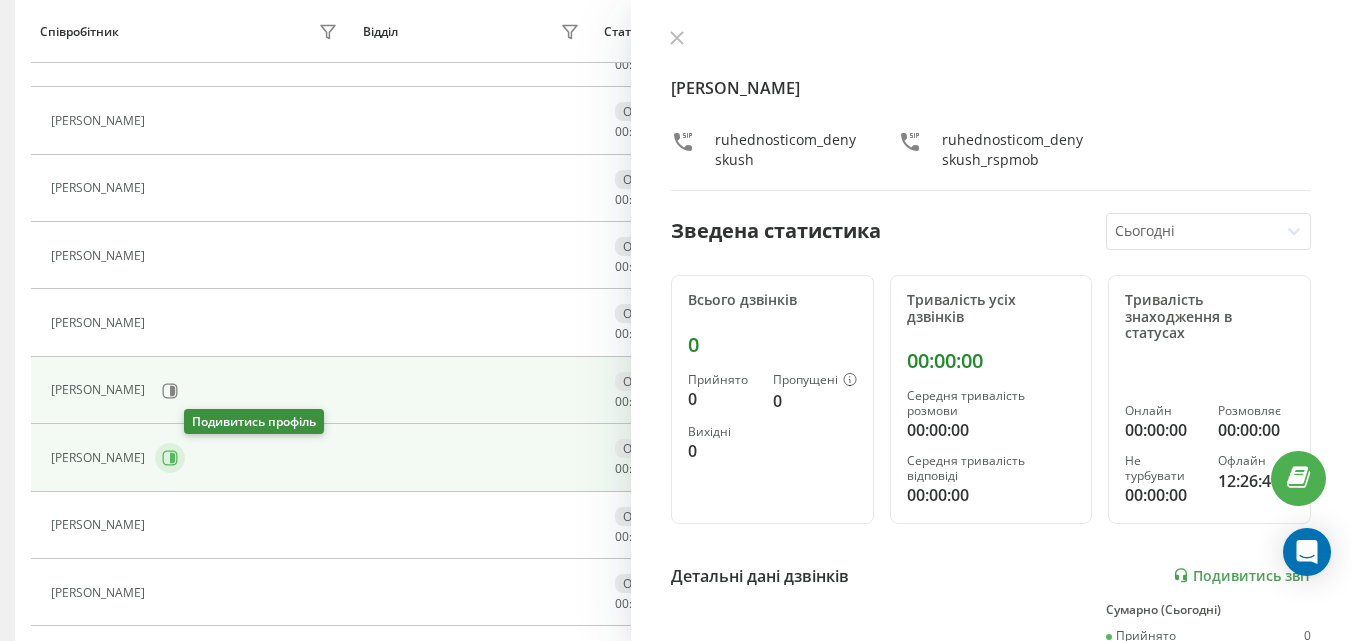 click 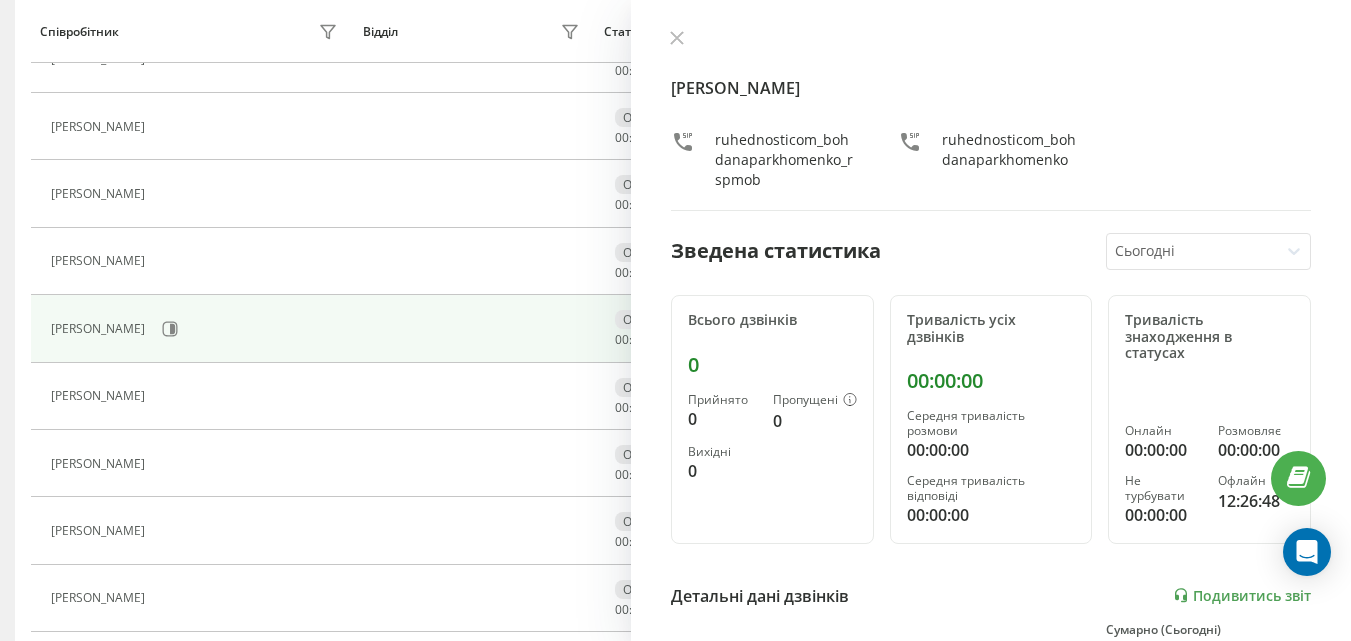 scroll, scrollTop: 733, scrollLeft: 0, axis: vertical 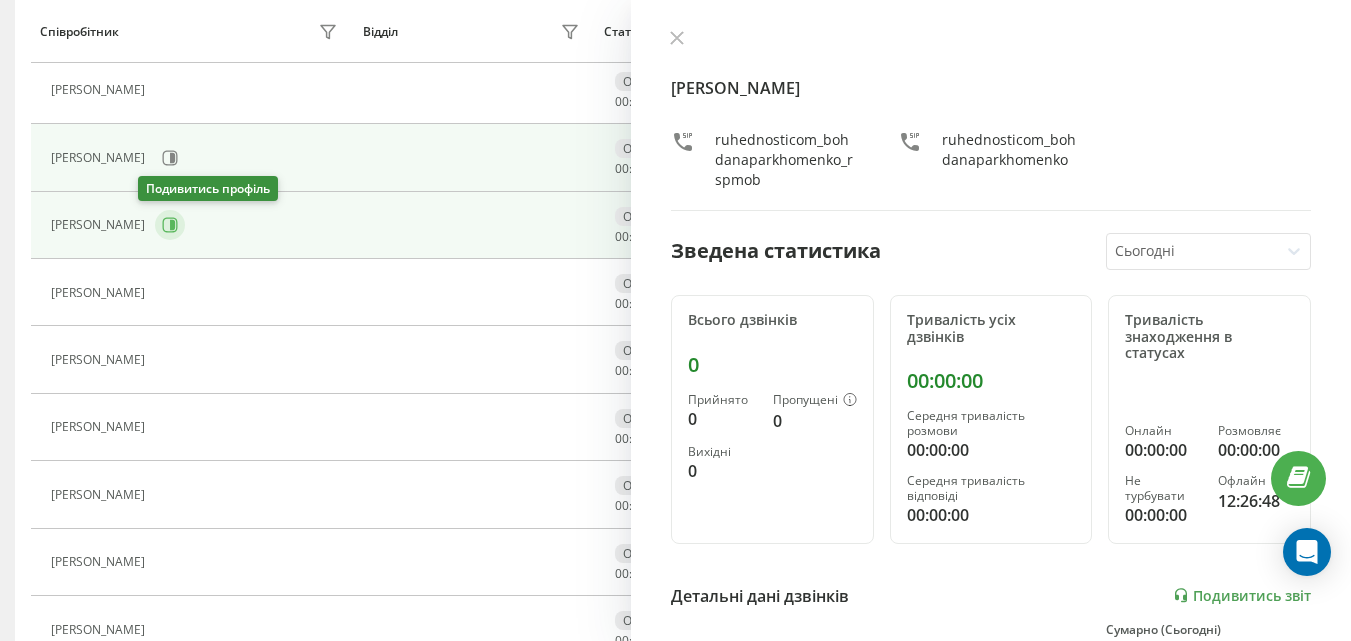 click 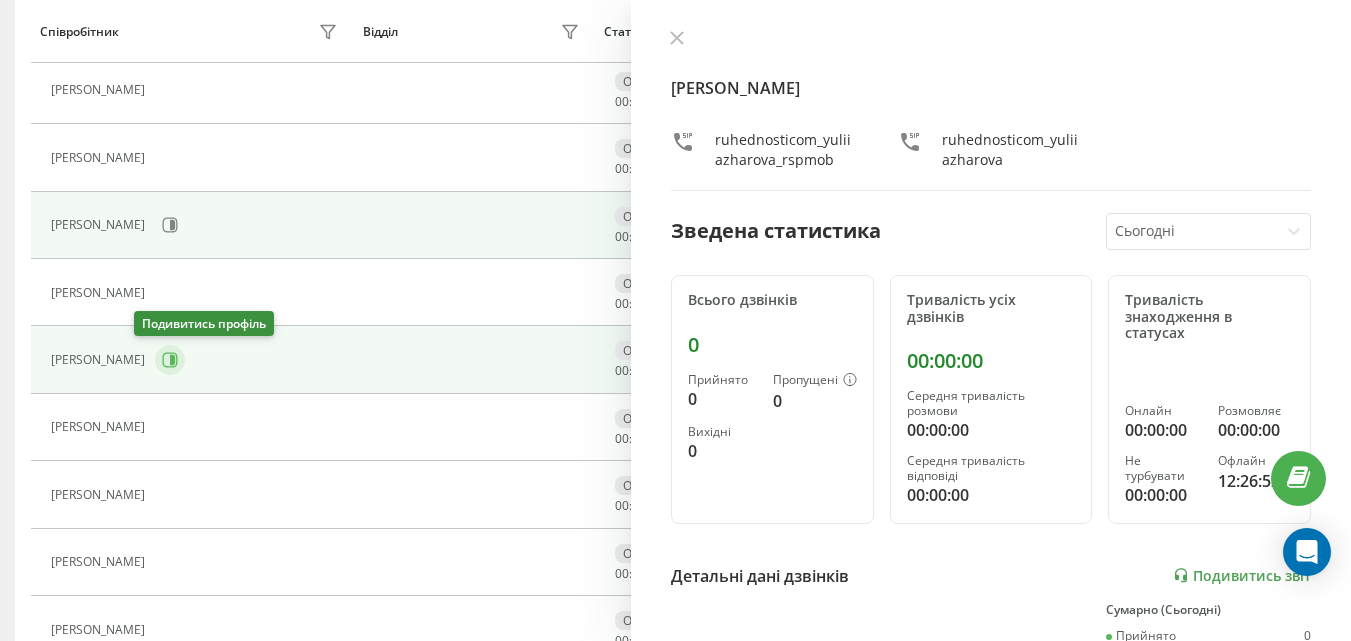 click 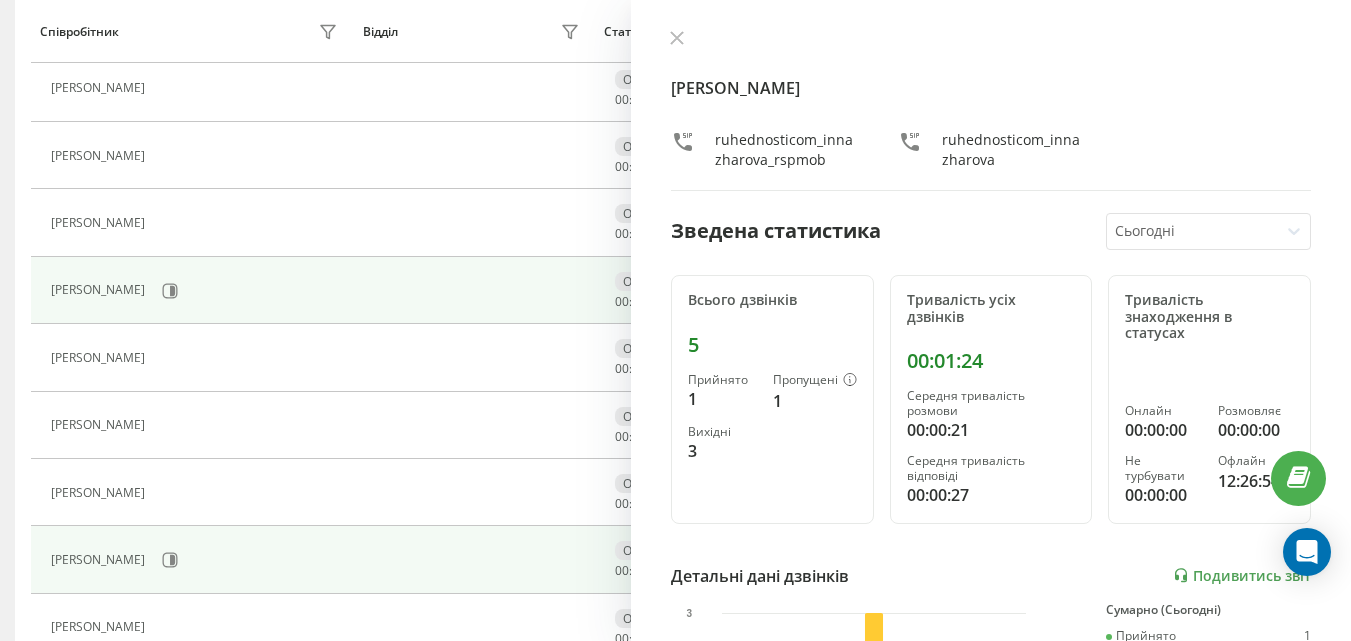 scroll, scrollTop: 333, scrollLeft: 0, axis: vertical 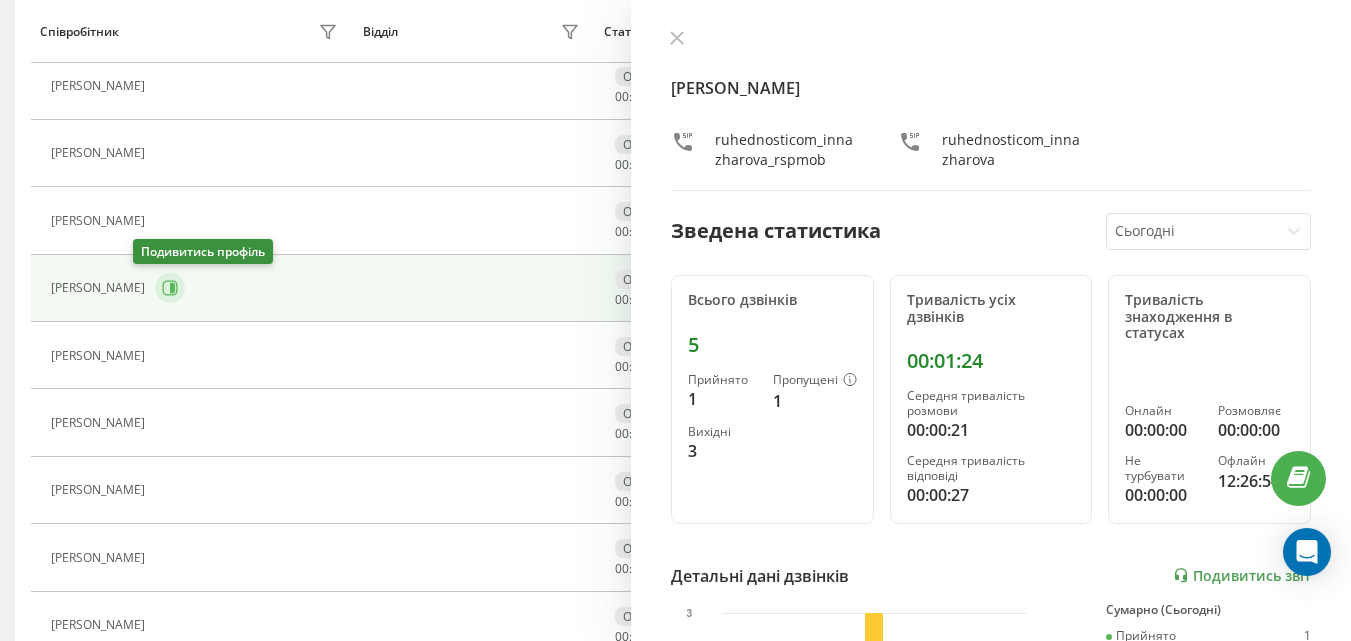 click at bounding box center [170, 288] 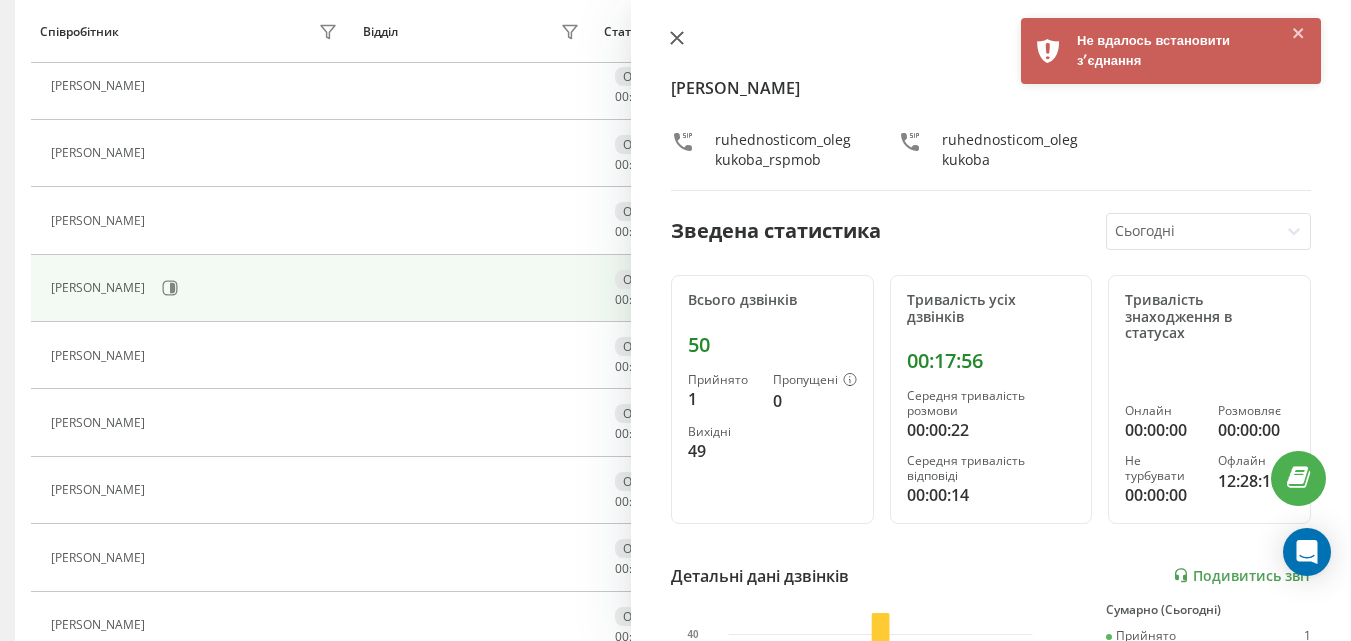 click 